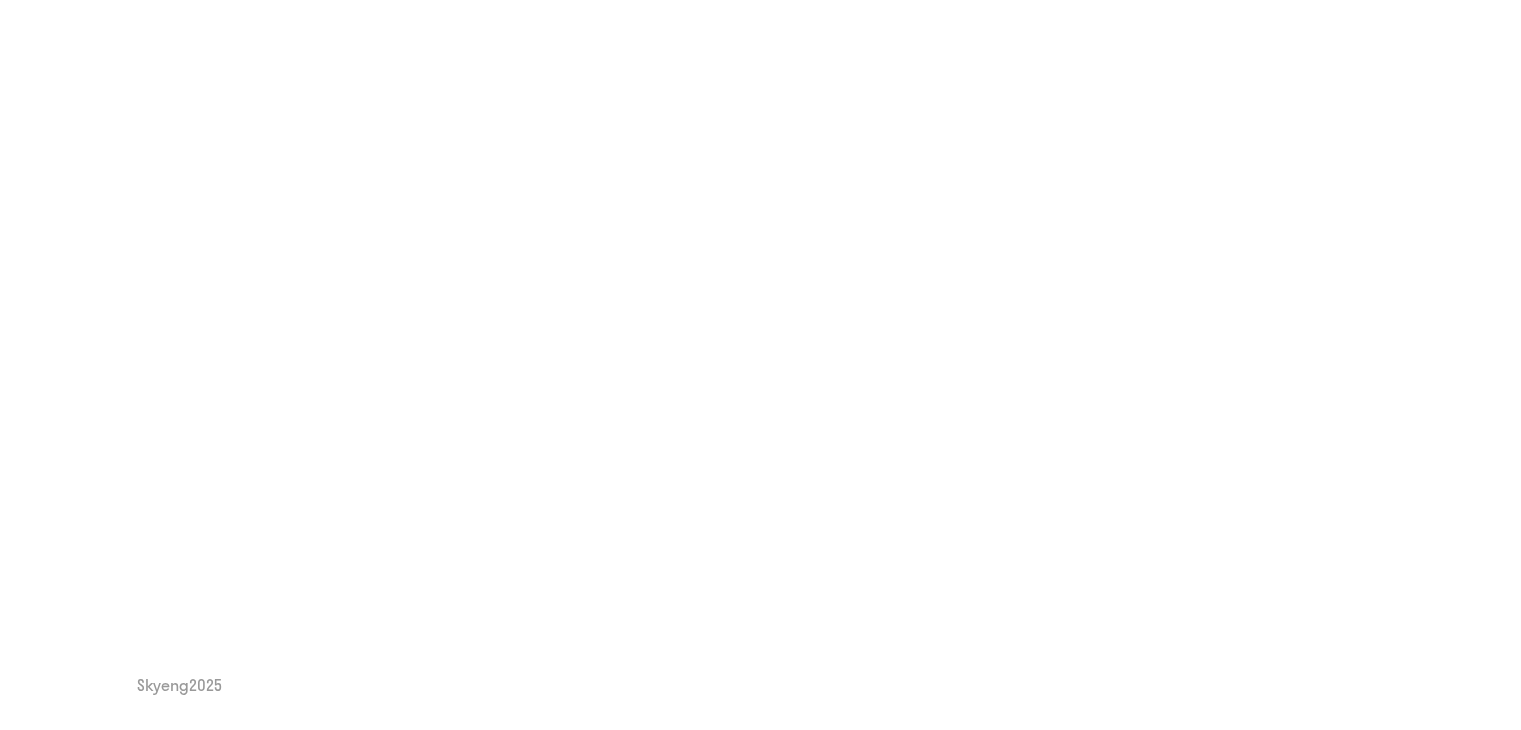 scroll, scrollTop: 0, scrollLeft: 0, axis: both 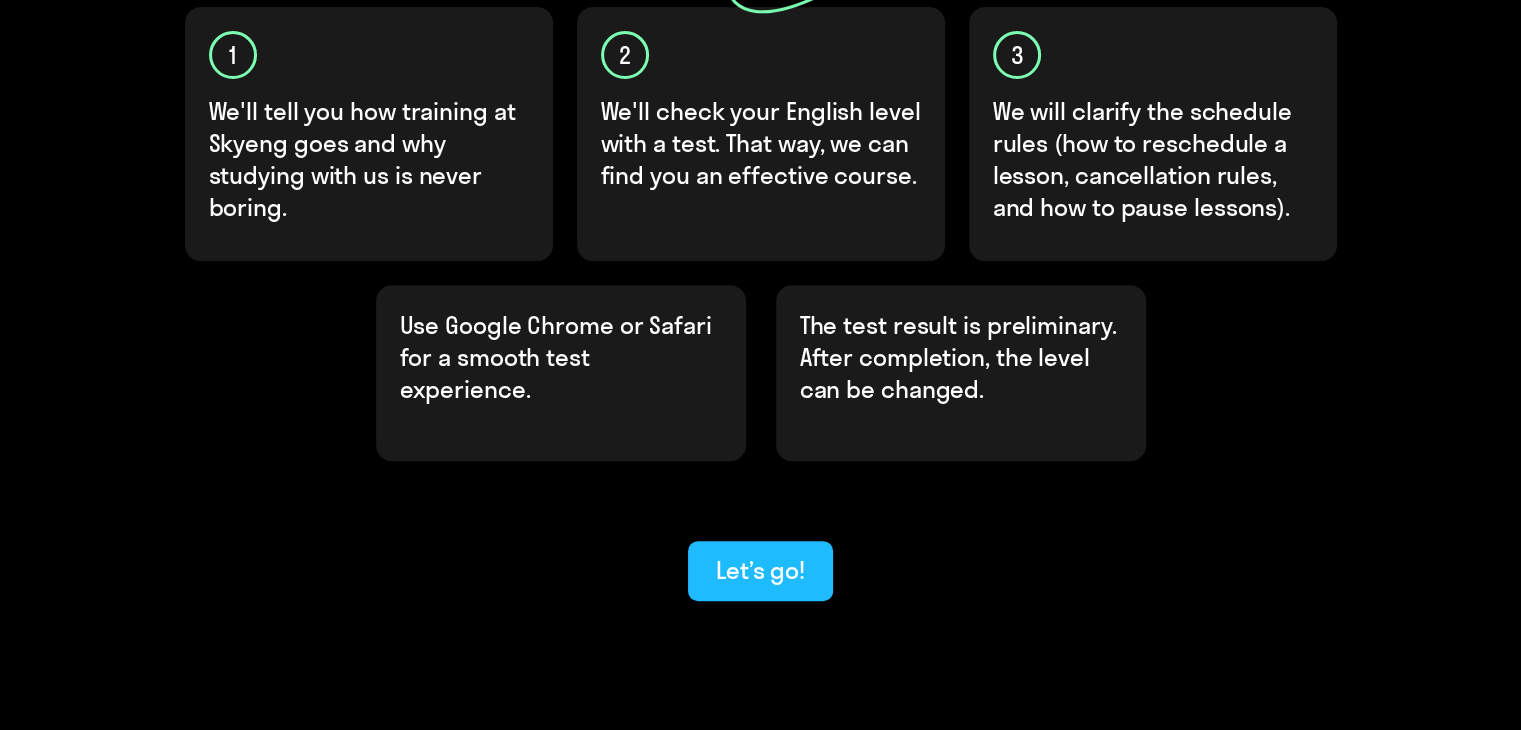 click on "Let’s go!" 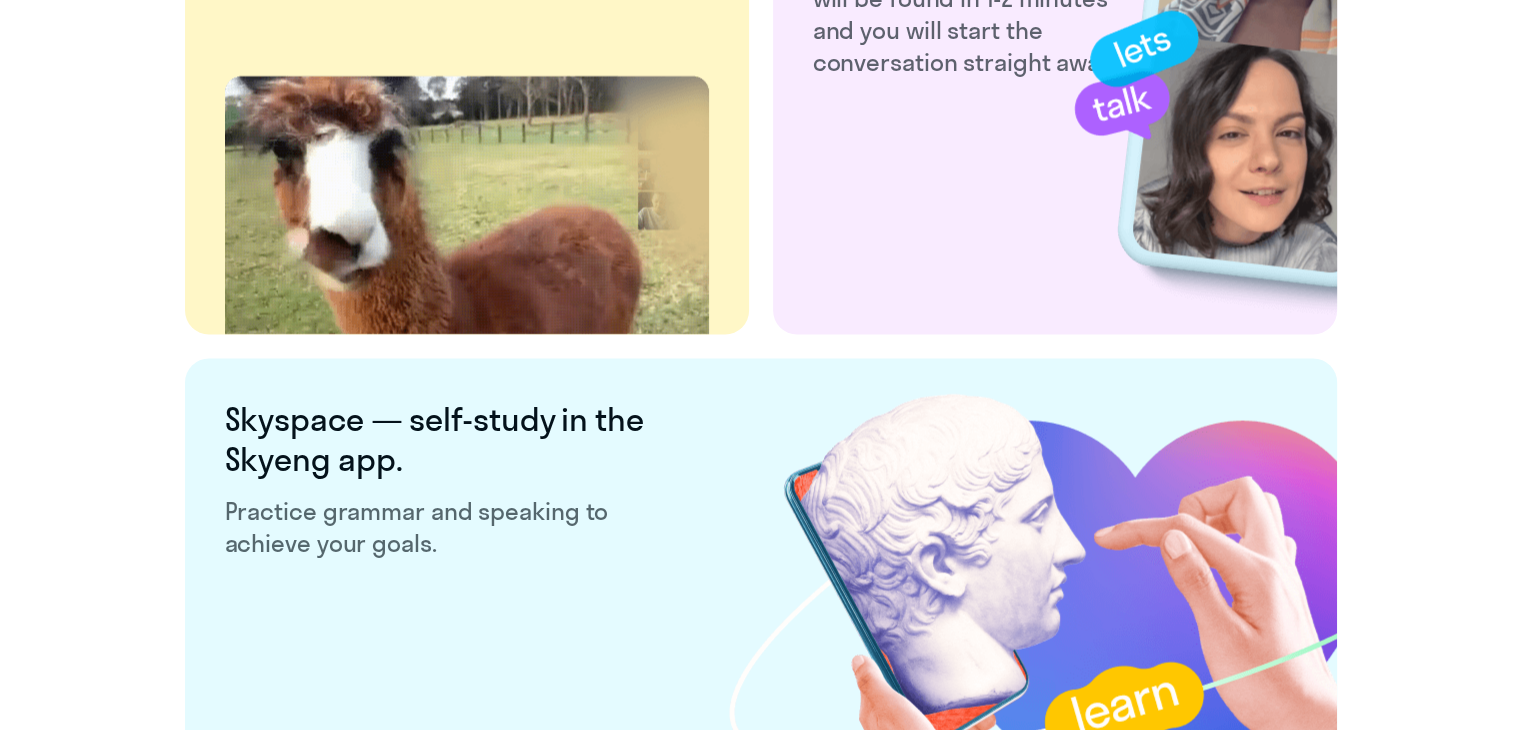 scroll, scrollTop: 3800, scrollLeft: 0, axis: vertical 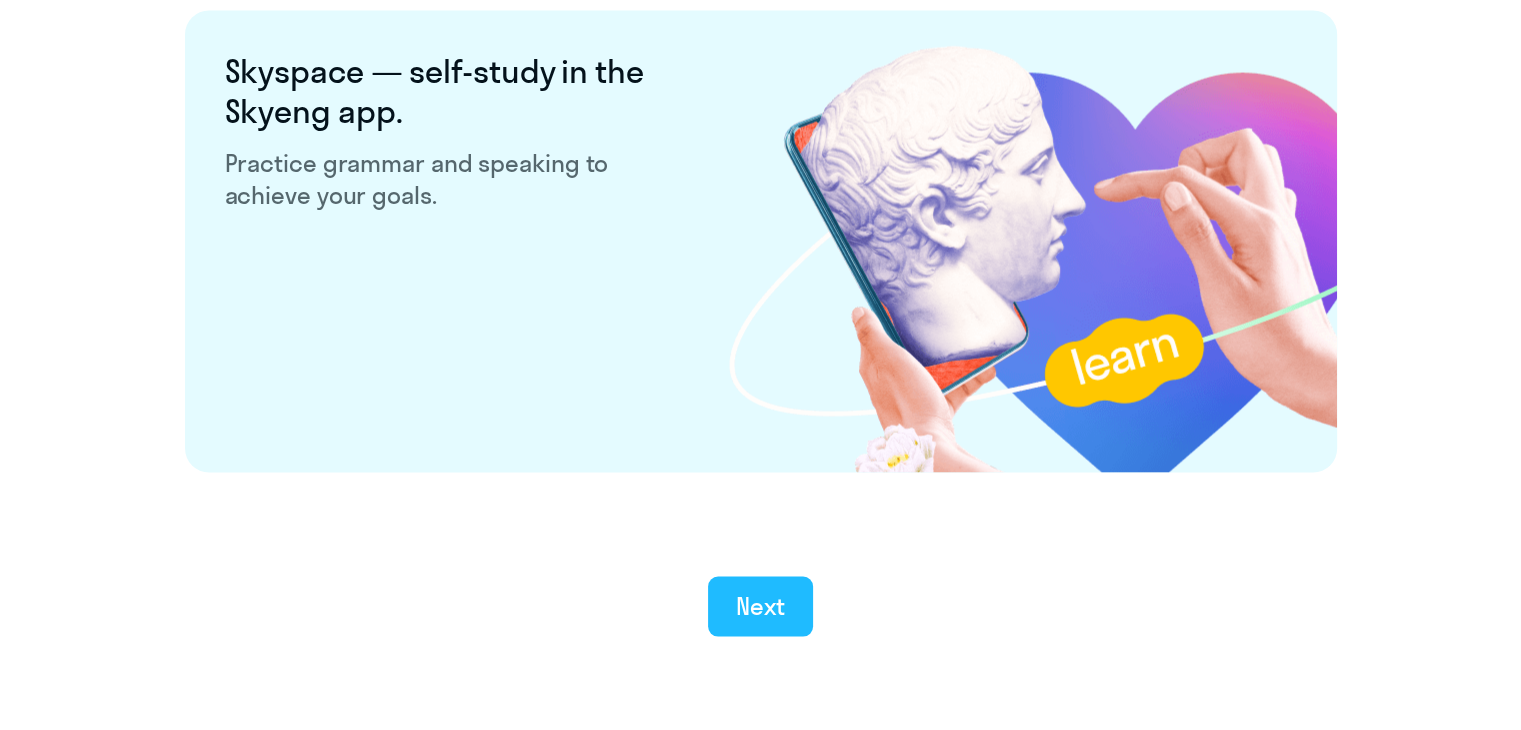 click on "Next" 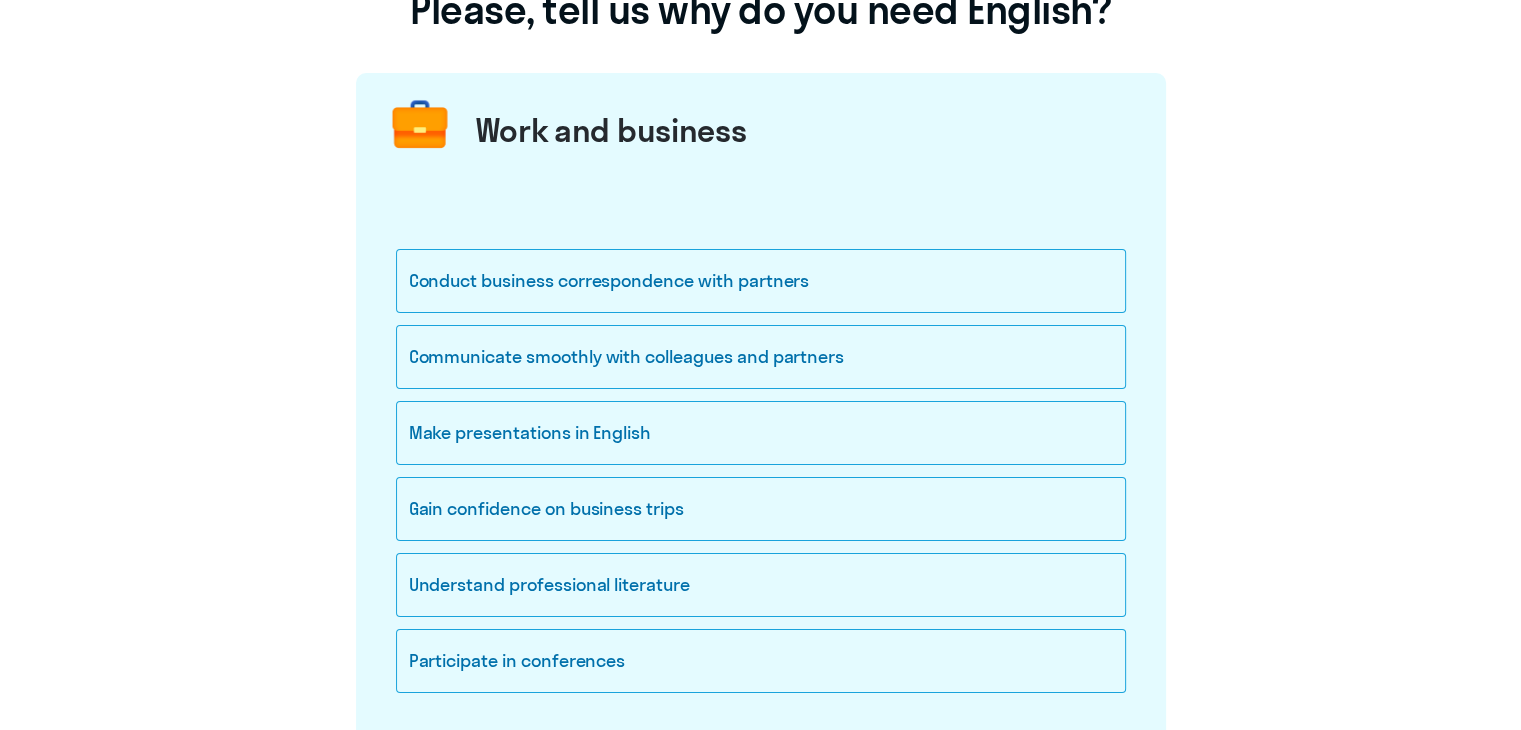 scroll, scrollTop: 200, scrollLeft: 0, axis: vertical 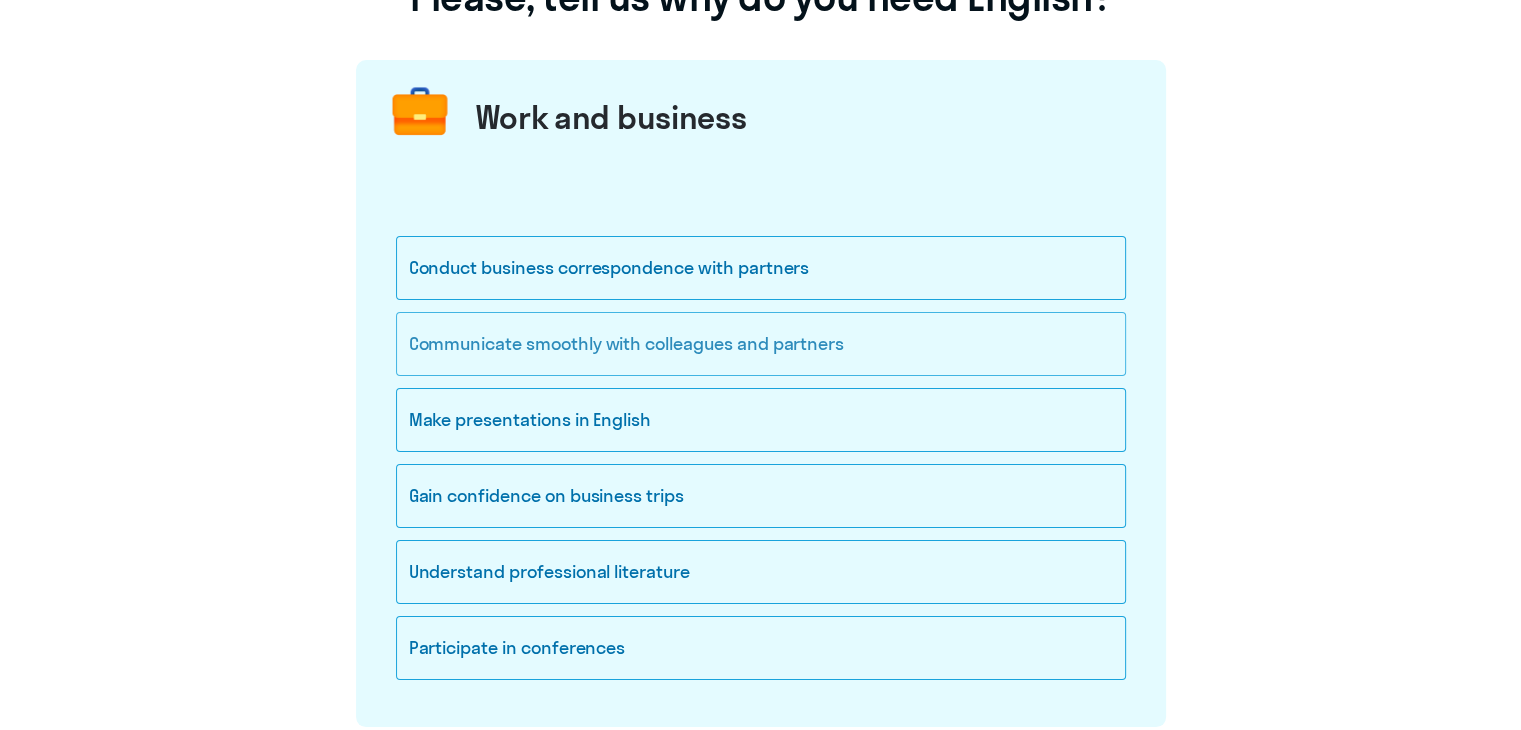 click on "Communicate smoothly with colleagues and partners" 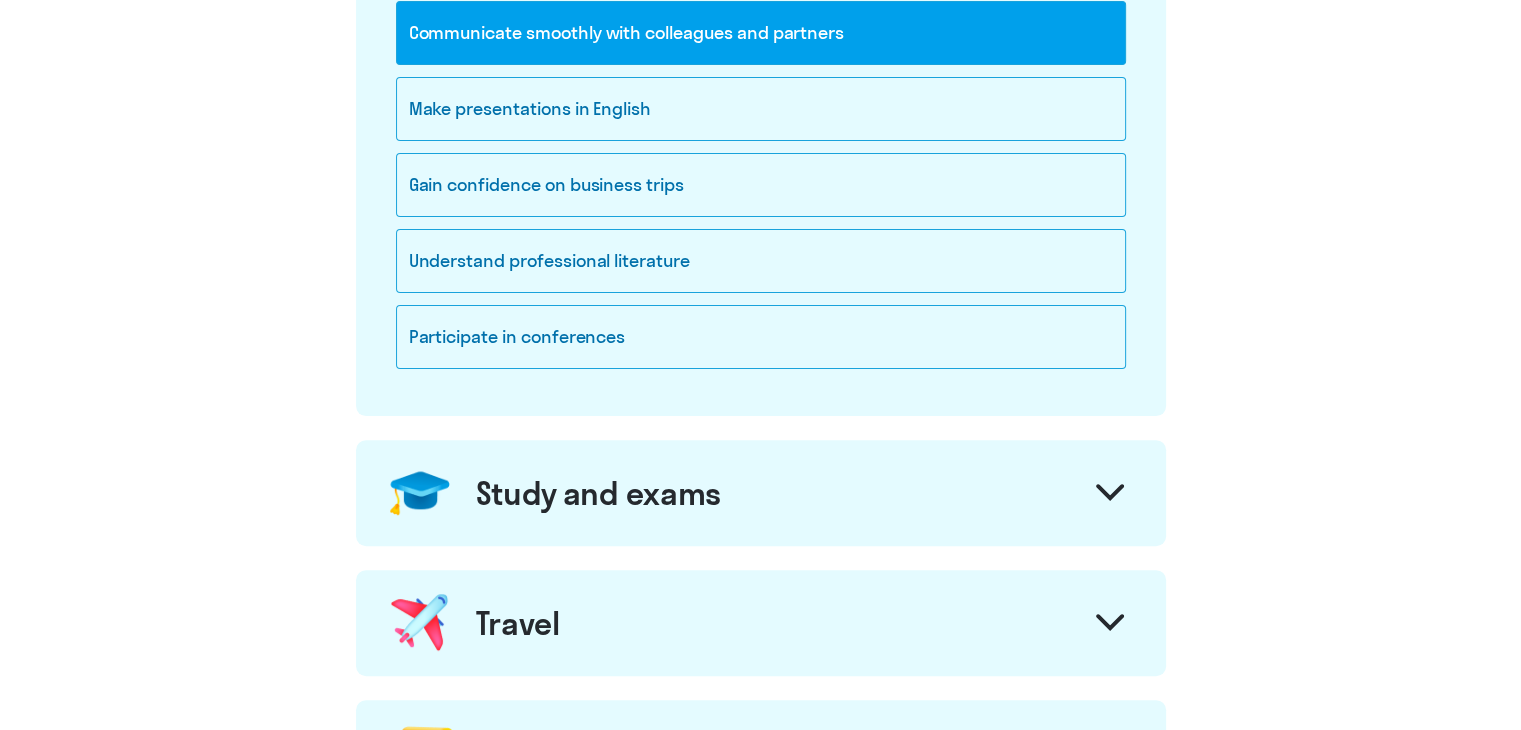 scroll, scrollTop: 700, scrollLeft: 0, axis: vertical 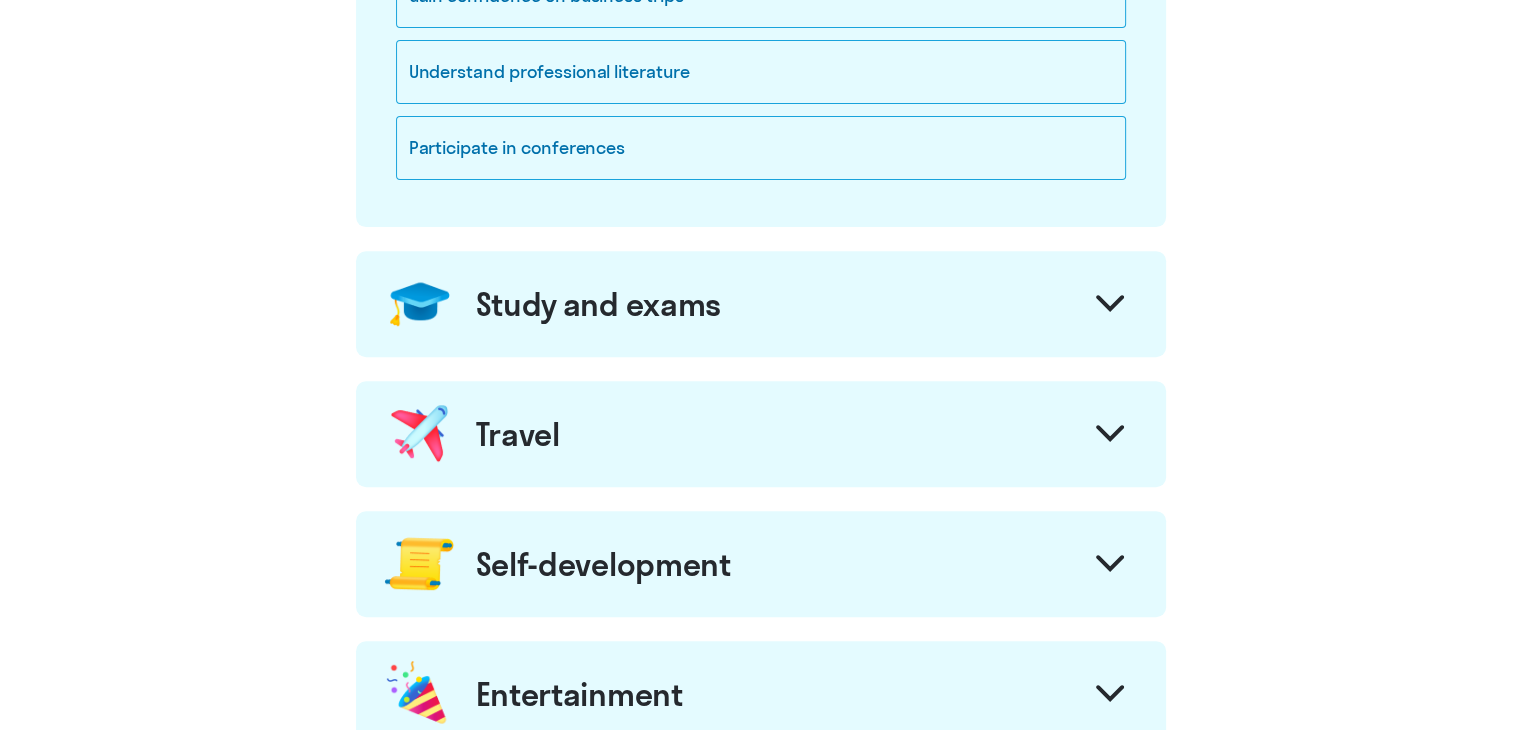 click on "Study and exams" 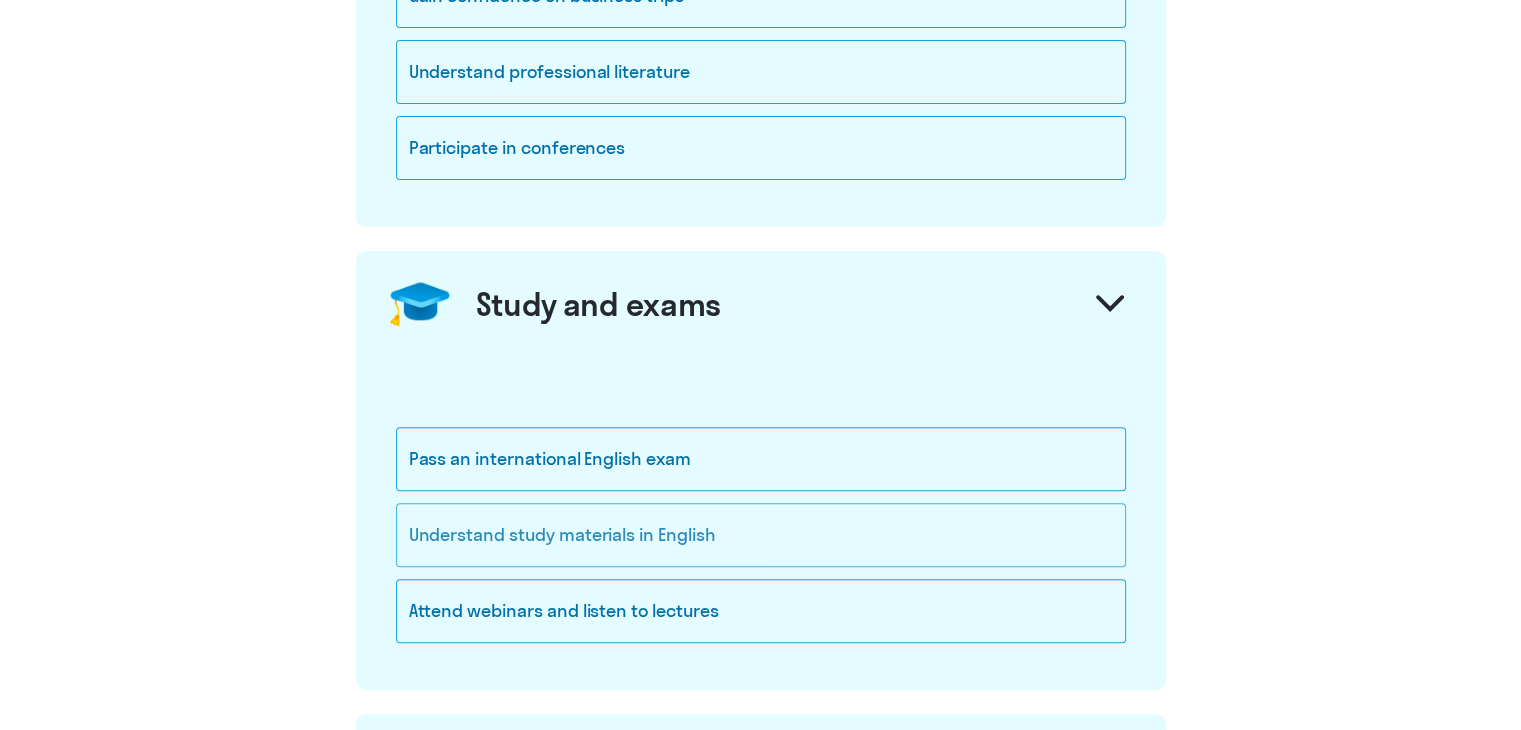 click on "Understand study materials in English" 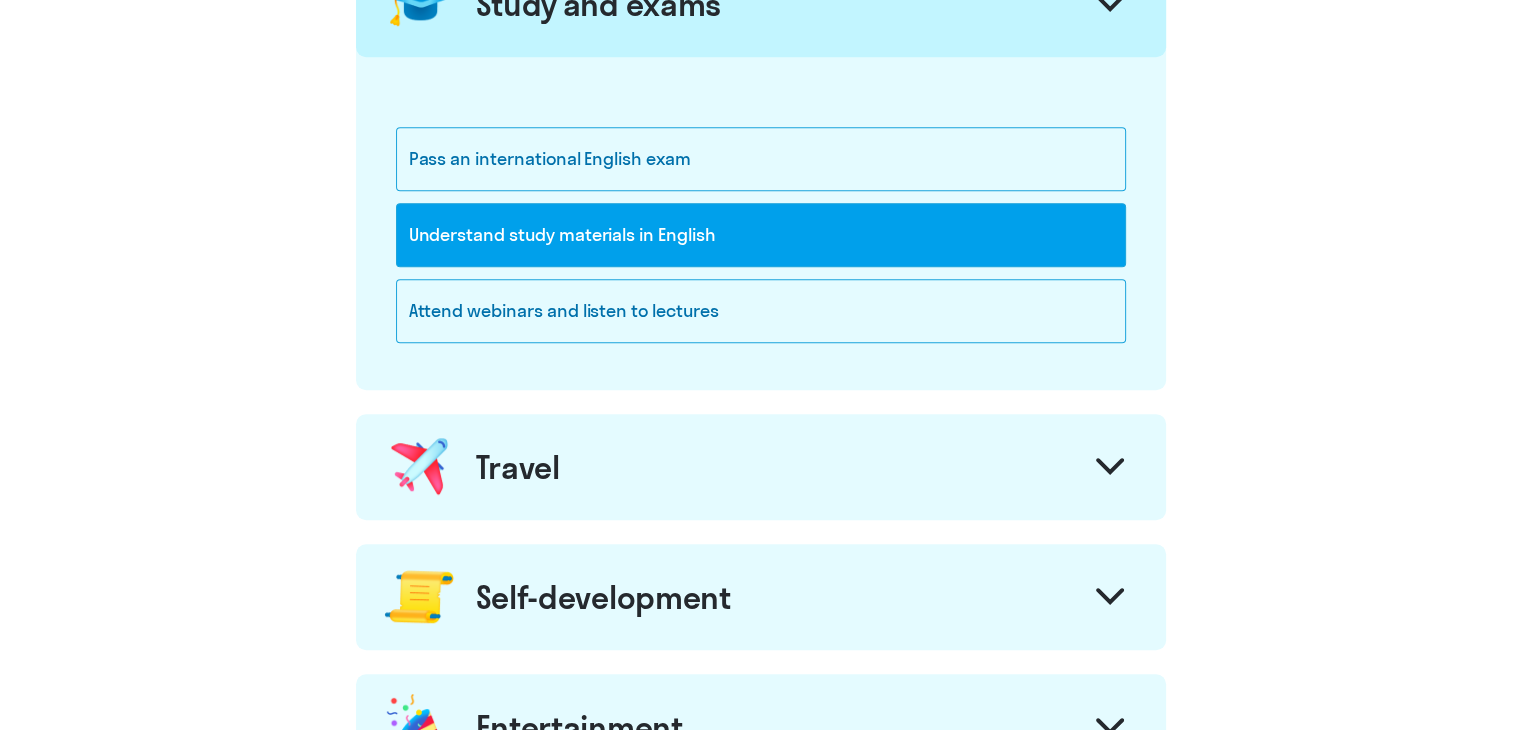 click on "Travel" 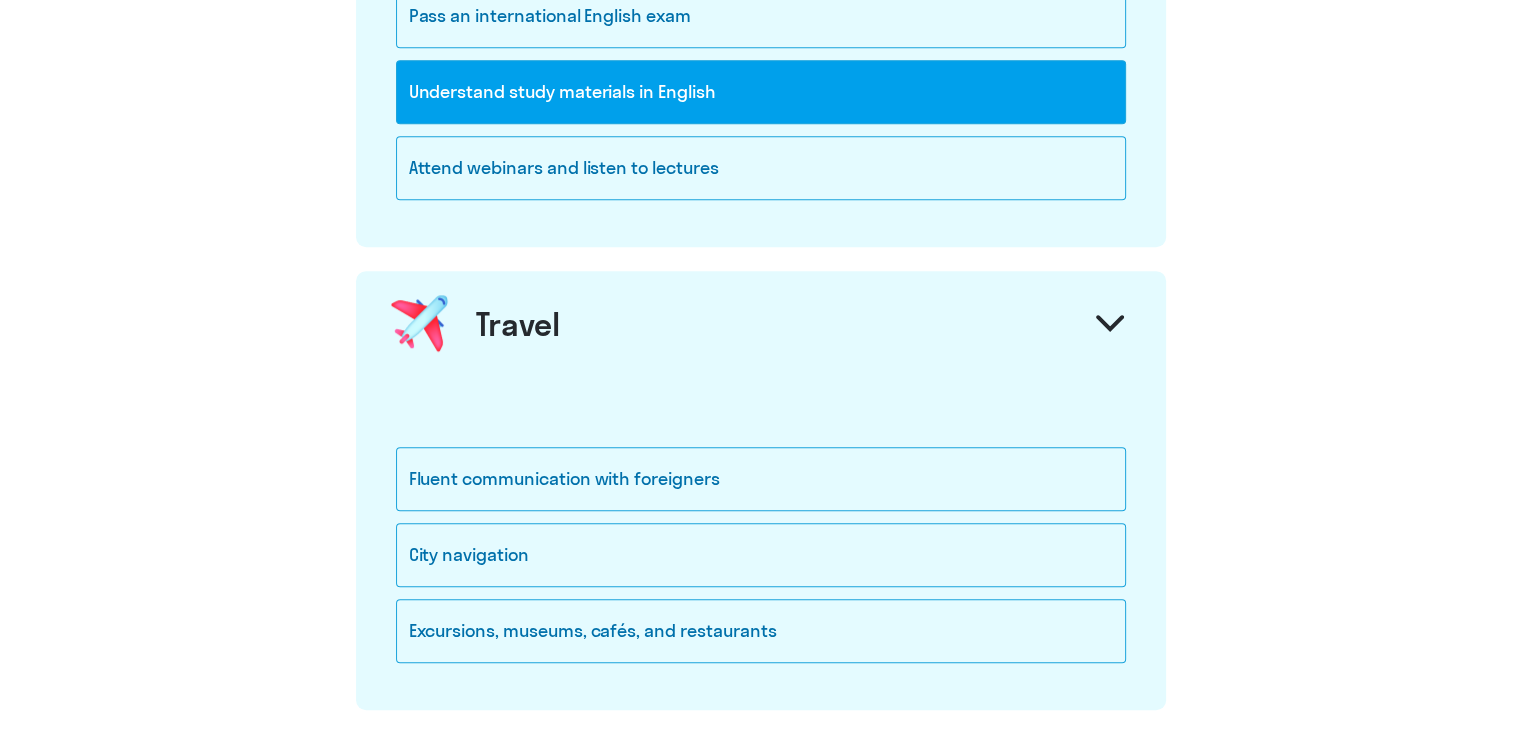 scroll, scrollTop: 1200, scrollLeft: 0, axis: vertical 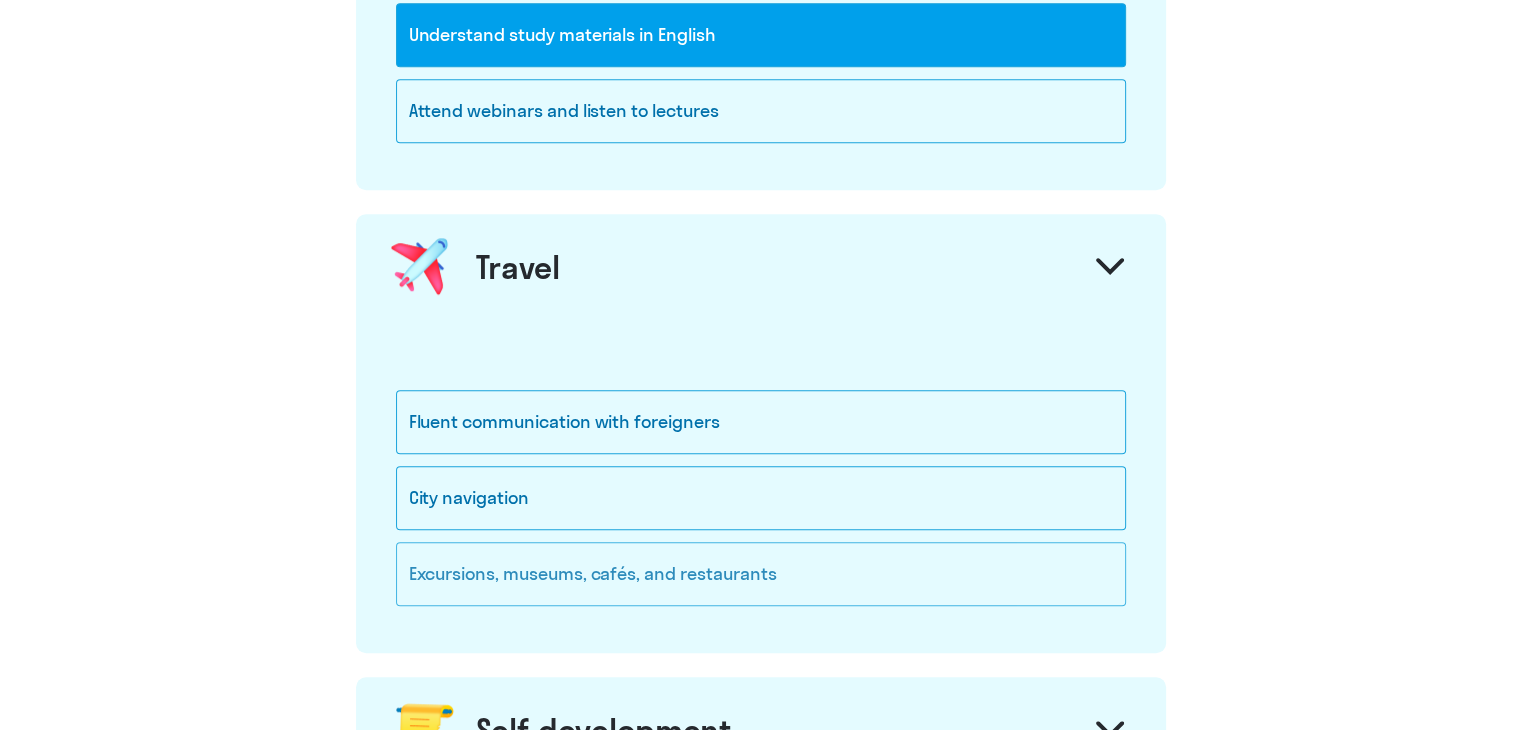 click on "Excursions, museums, cafés, and restaurants" 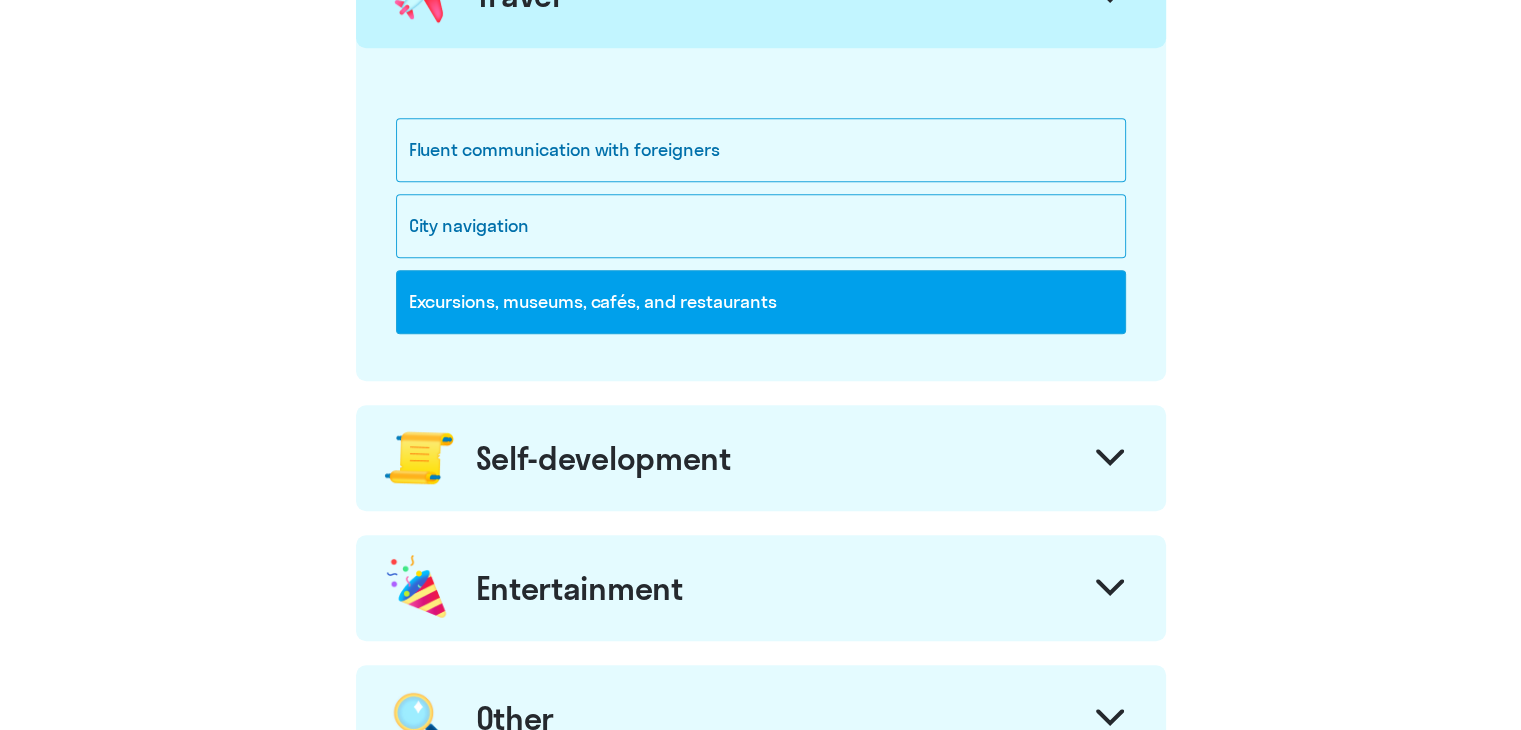 scroll, scrollTop: 1500, scrollLeft: 0, axis: vertical 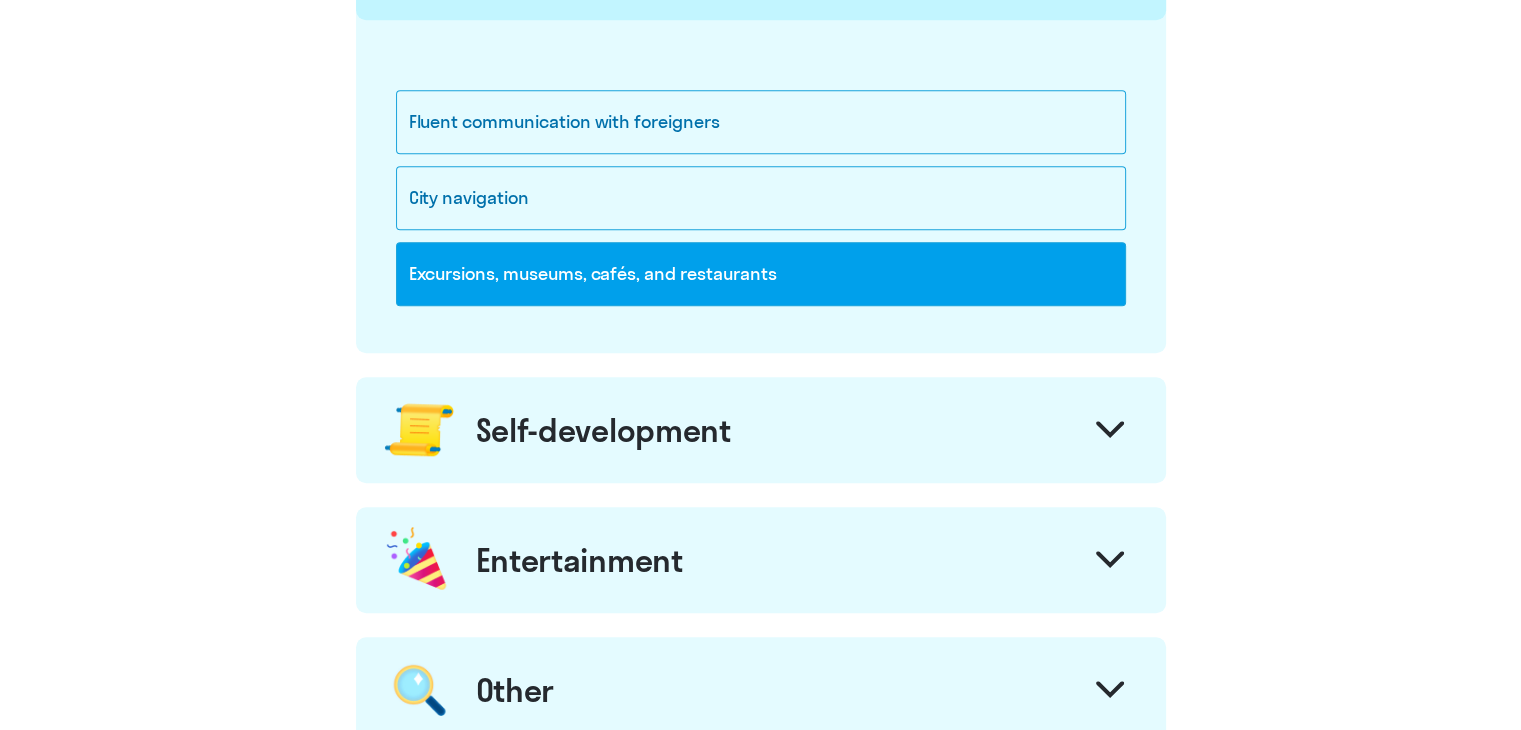 click on "Self-development" 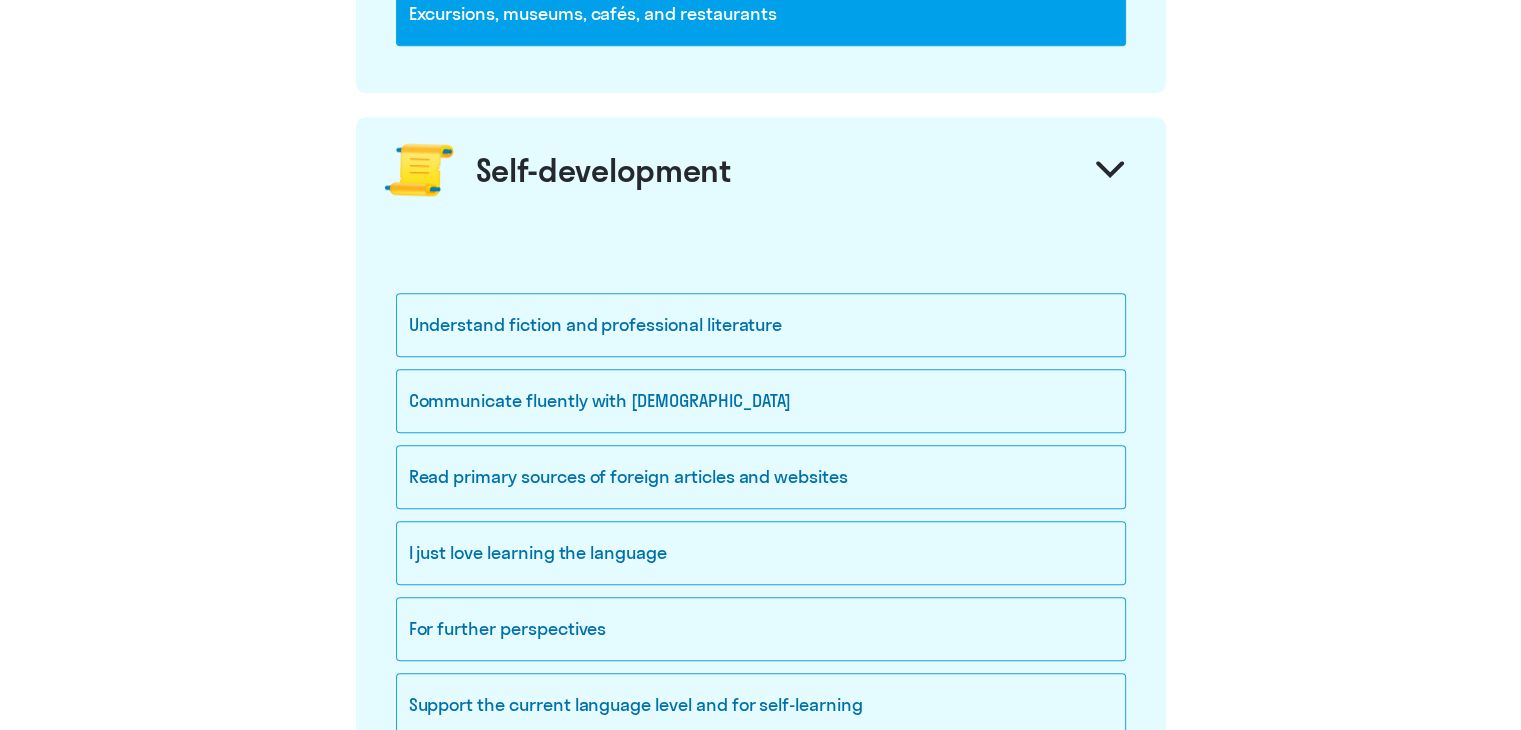 scroll, scrollTop: 1800, scrollLeft: 0, axis: vertical 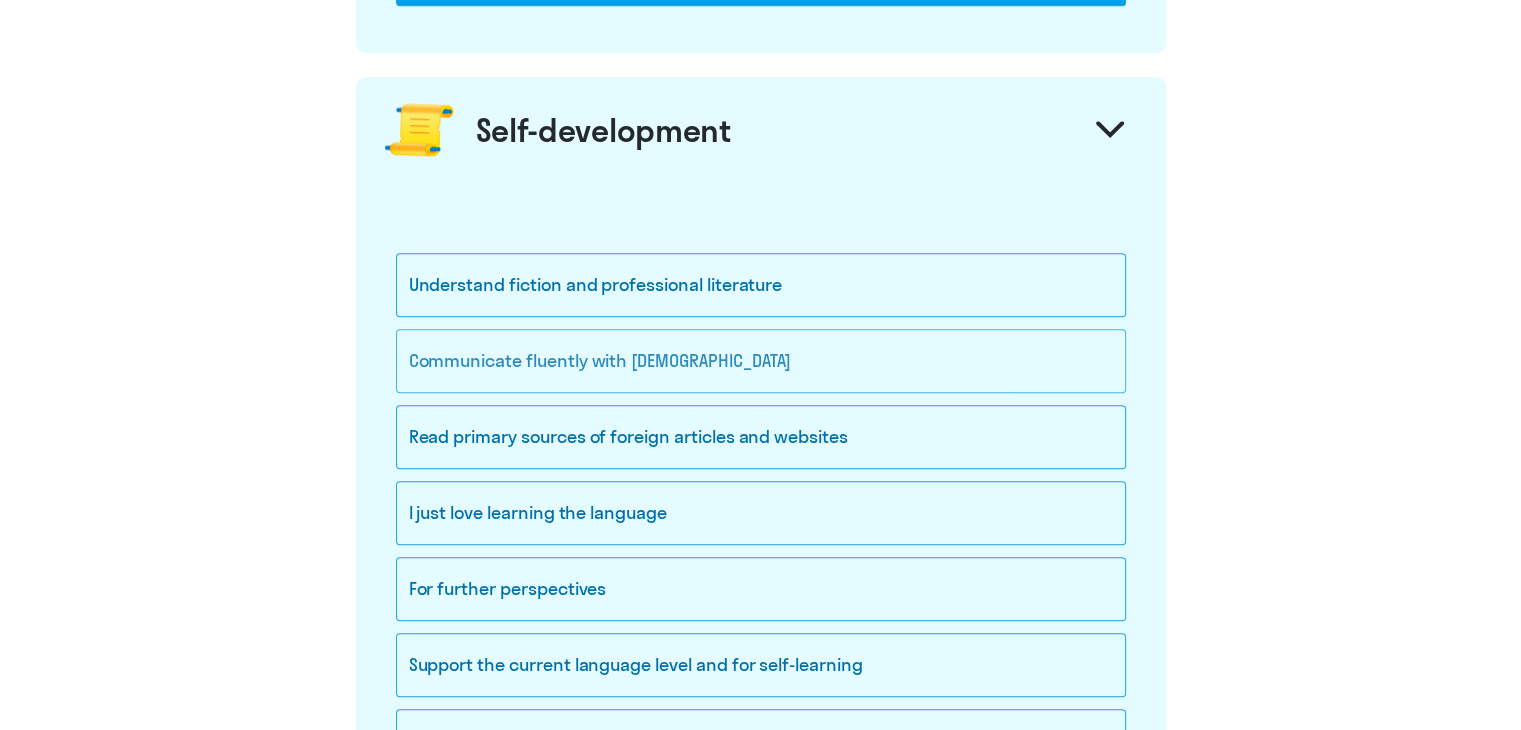 click on "Communicate fluently with [DEMOGRAPHIC_DATA]" 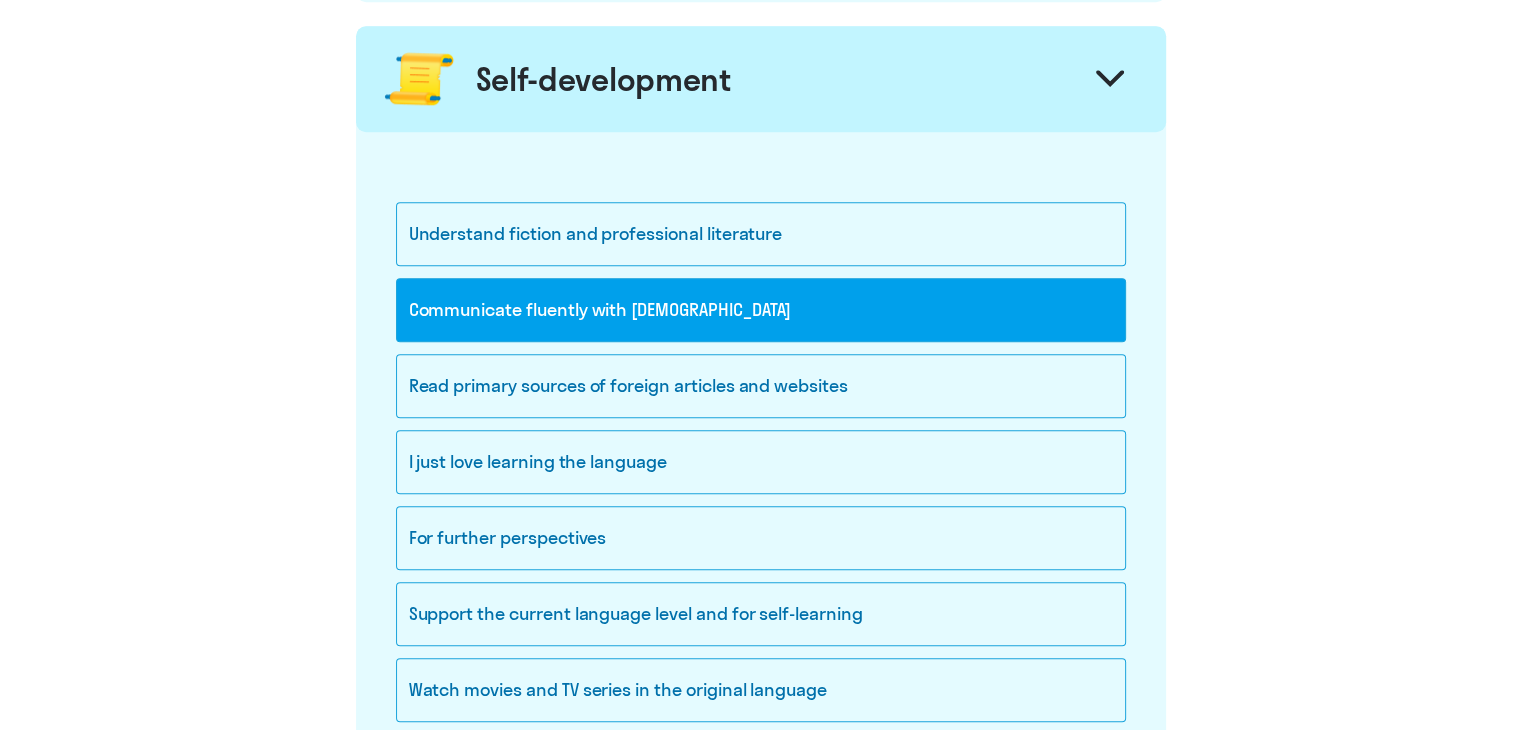 scroll, scrollTop: 1900, scrollLeft: 0, axis: vertical 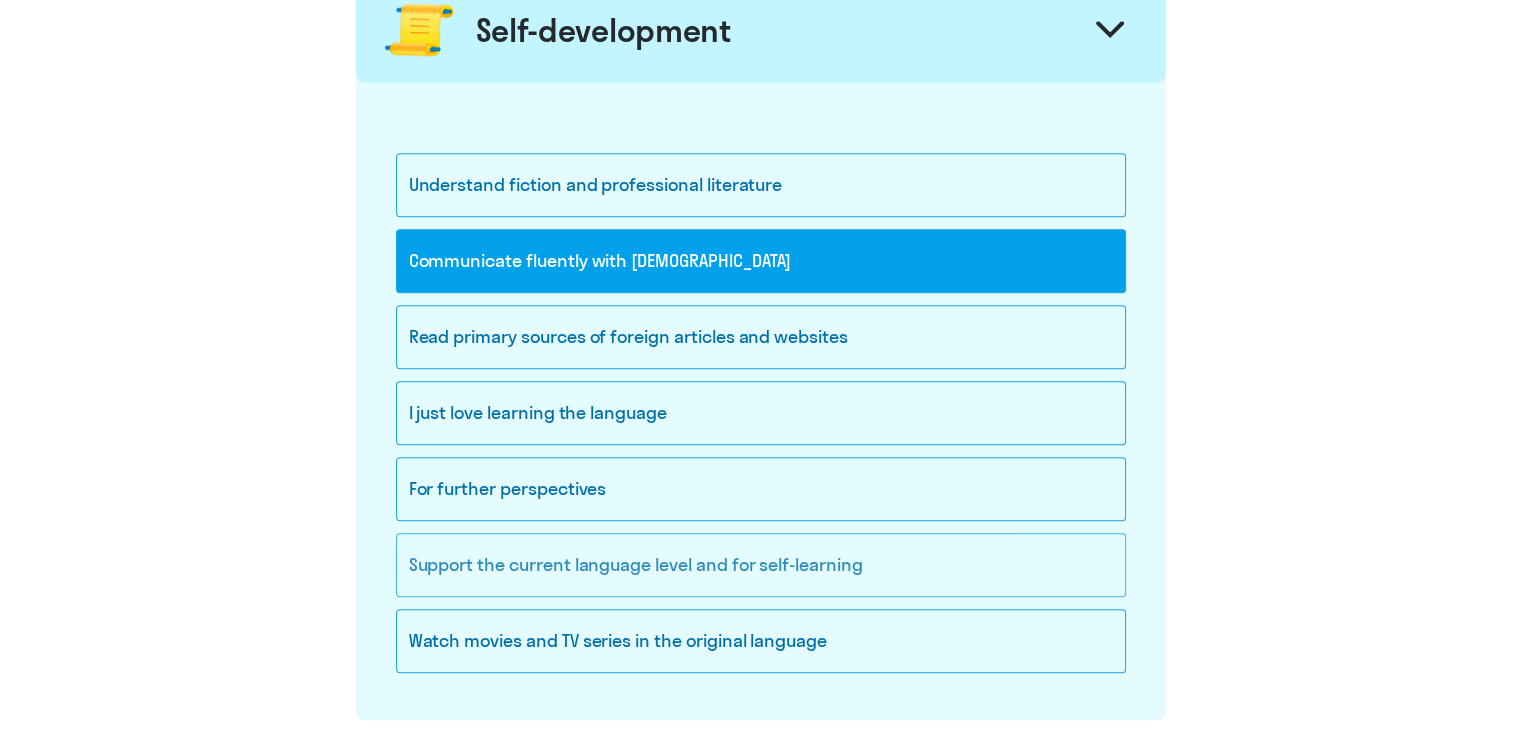 click on "Support the current language level and for self-learning" 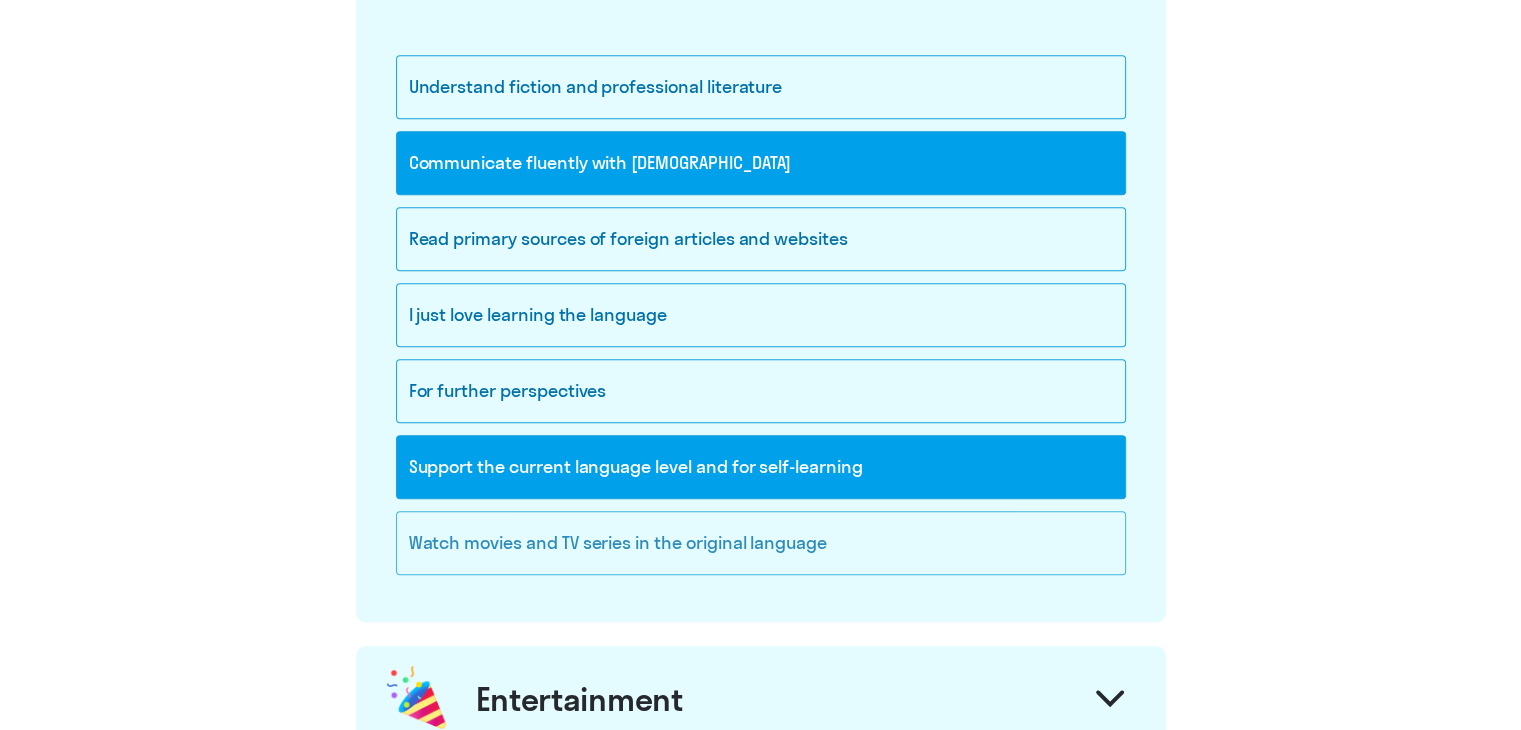 scroll, scrollTop: 2000, scrollLeft: 0, axis: vertical 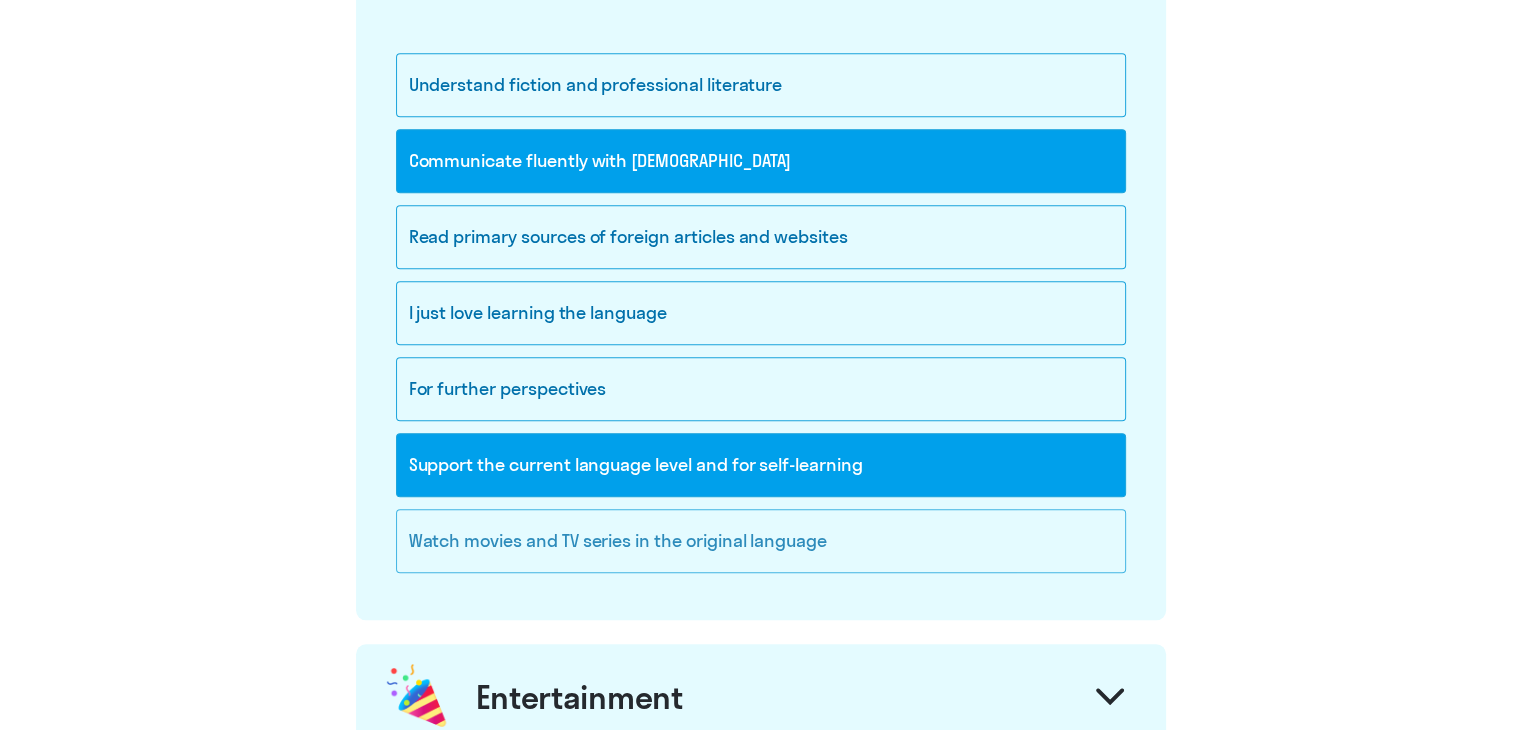 click on "Watch movies and TV series in the original language" 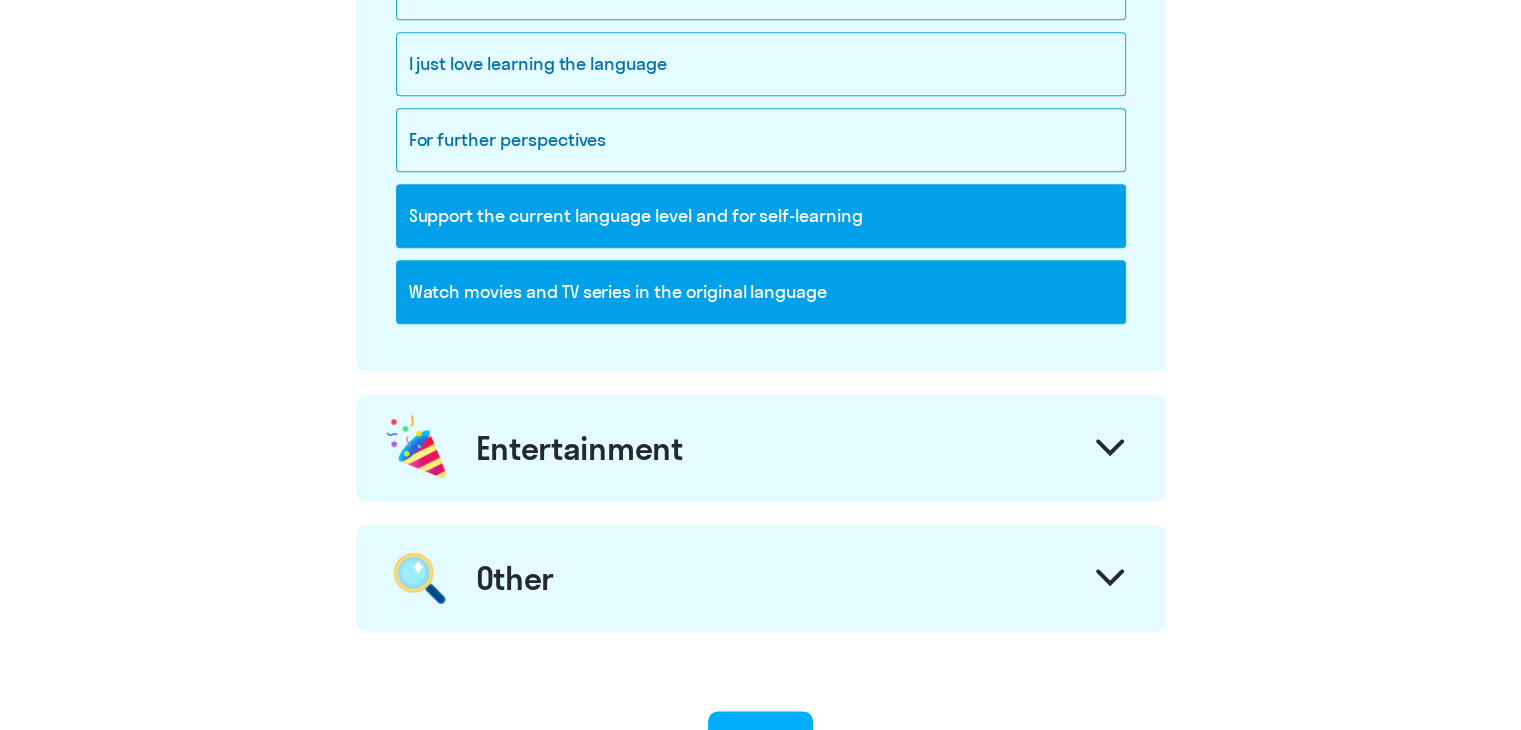 scroll, scrollTop: 2300, scrollLeft: 0, axis: vertical 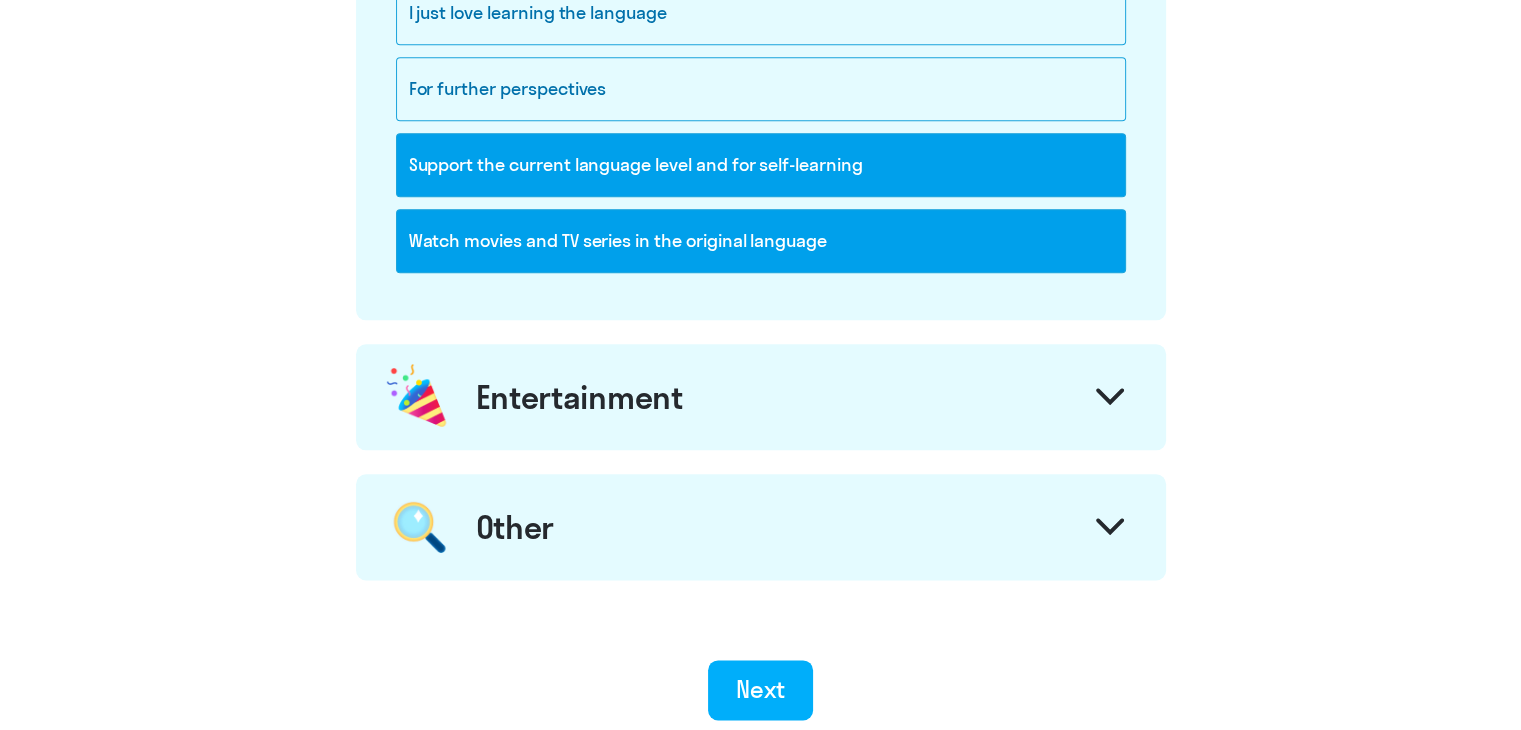 click on "Entertainment" 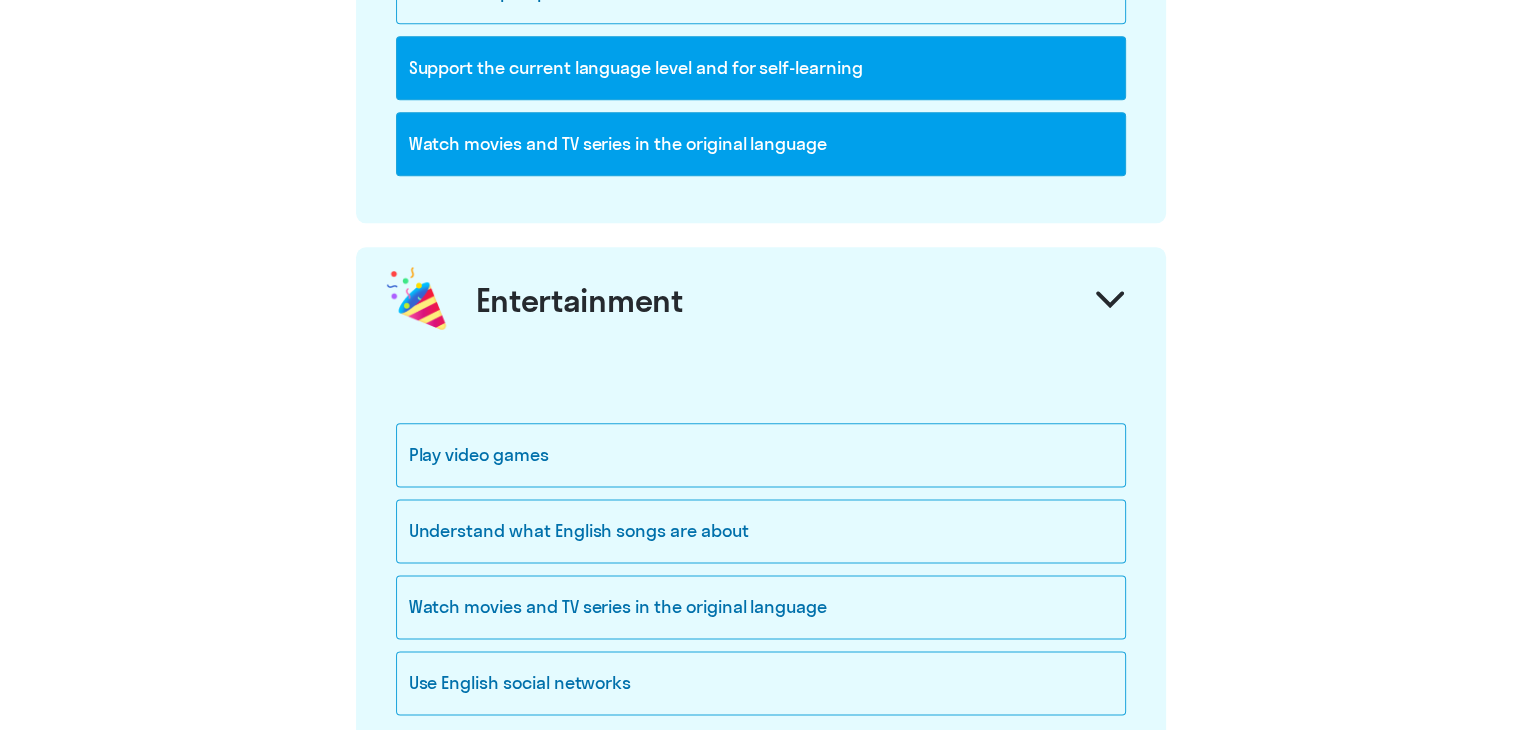 scroll, scrollTop: 2400, scrollLeft: 0, axis: vertical 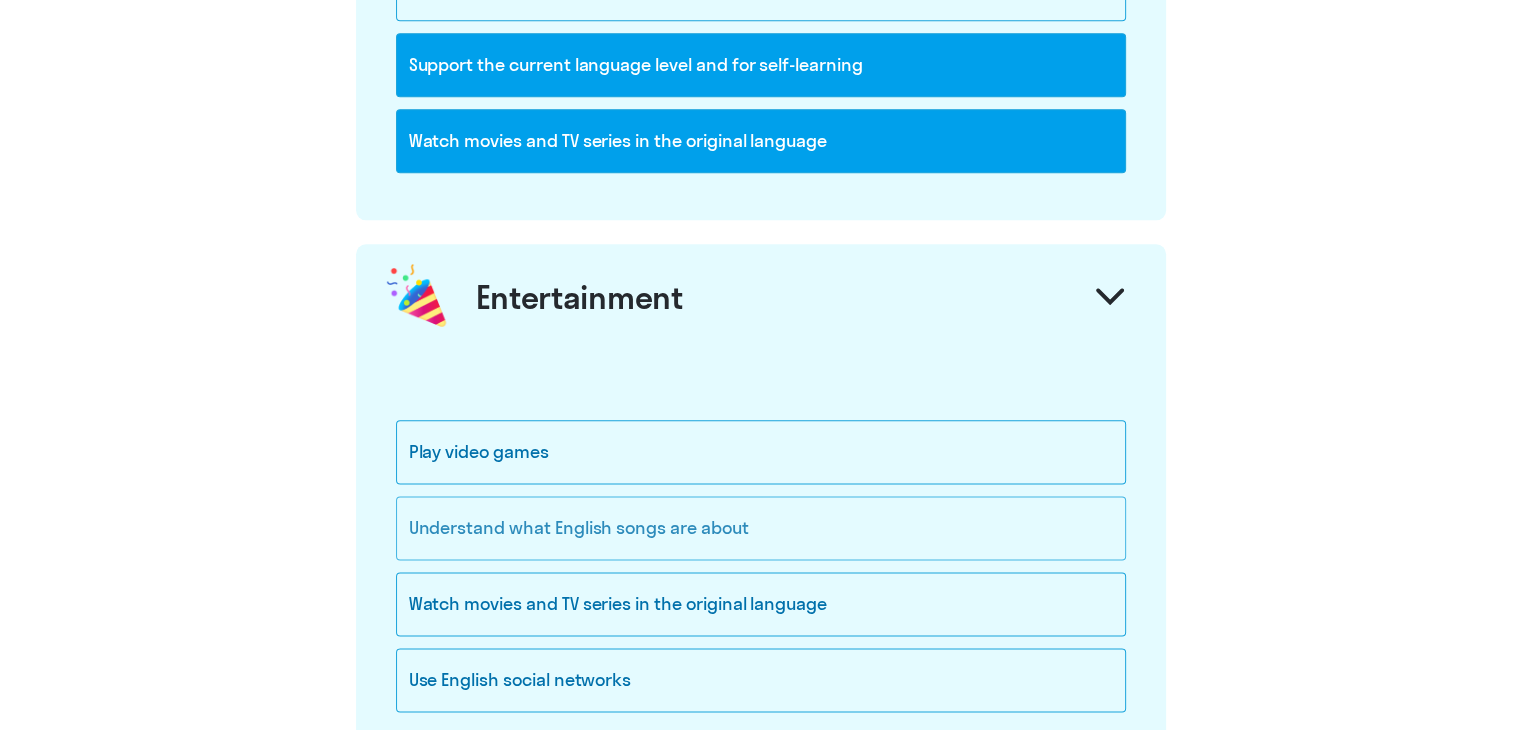 click on "Understand what English songs are about" 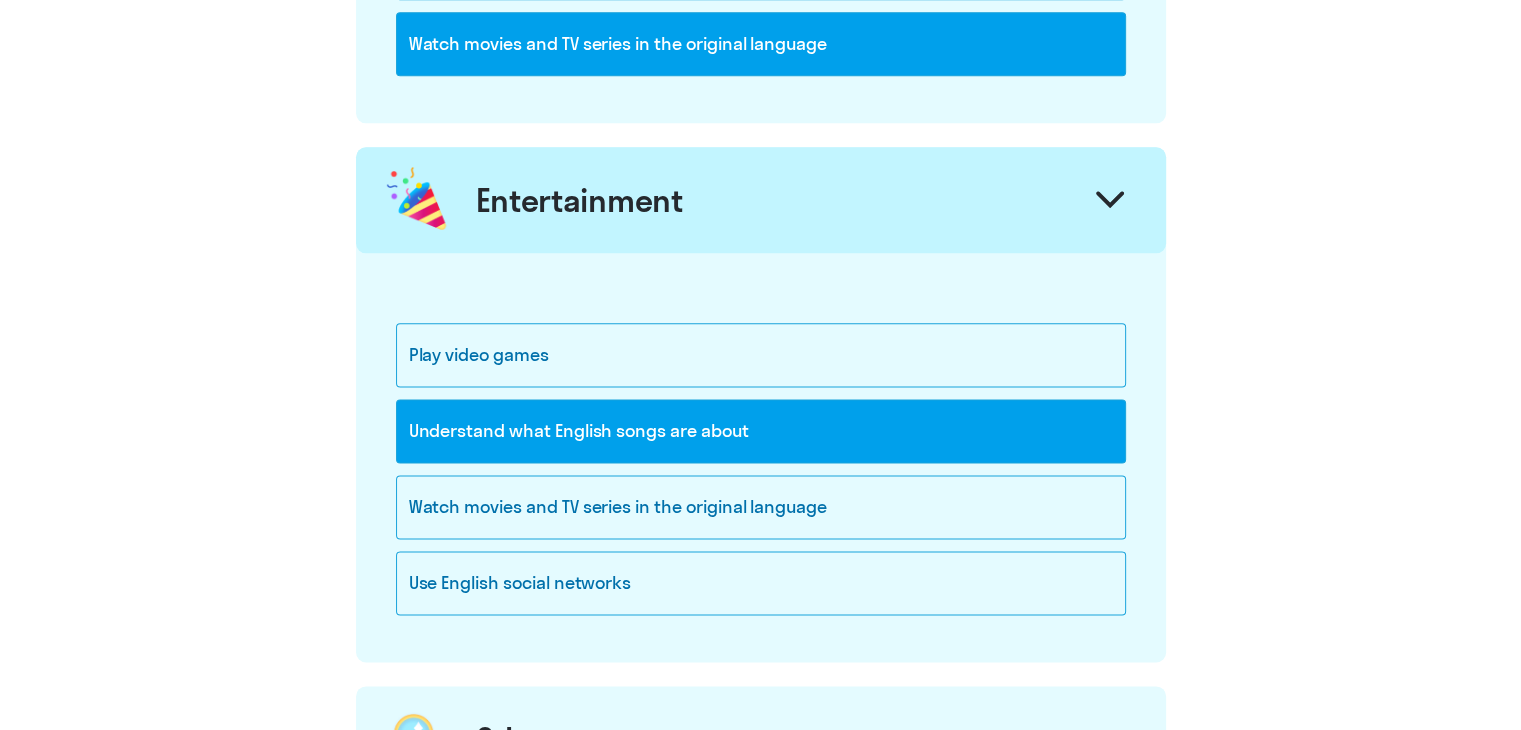 scroll, scrollTop: 2500, scrollLeft: 0, axis: vertical 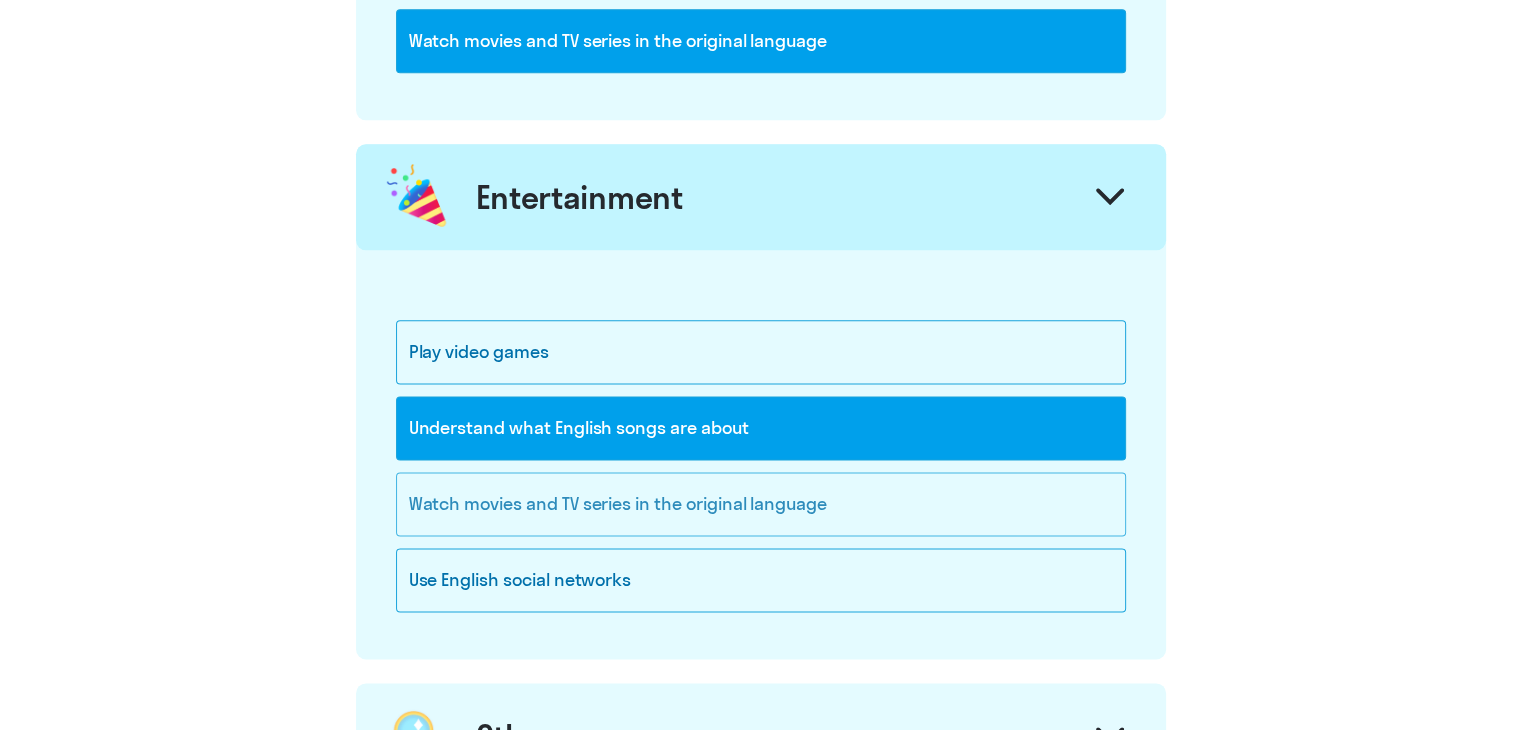 click on "Watch movies and TV series in the original language" 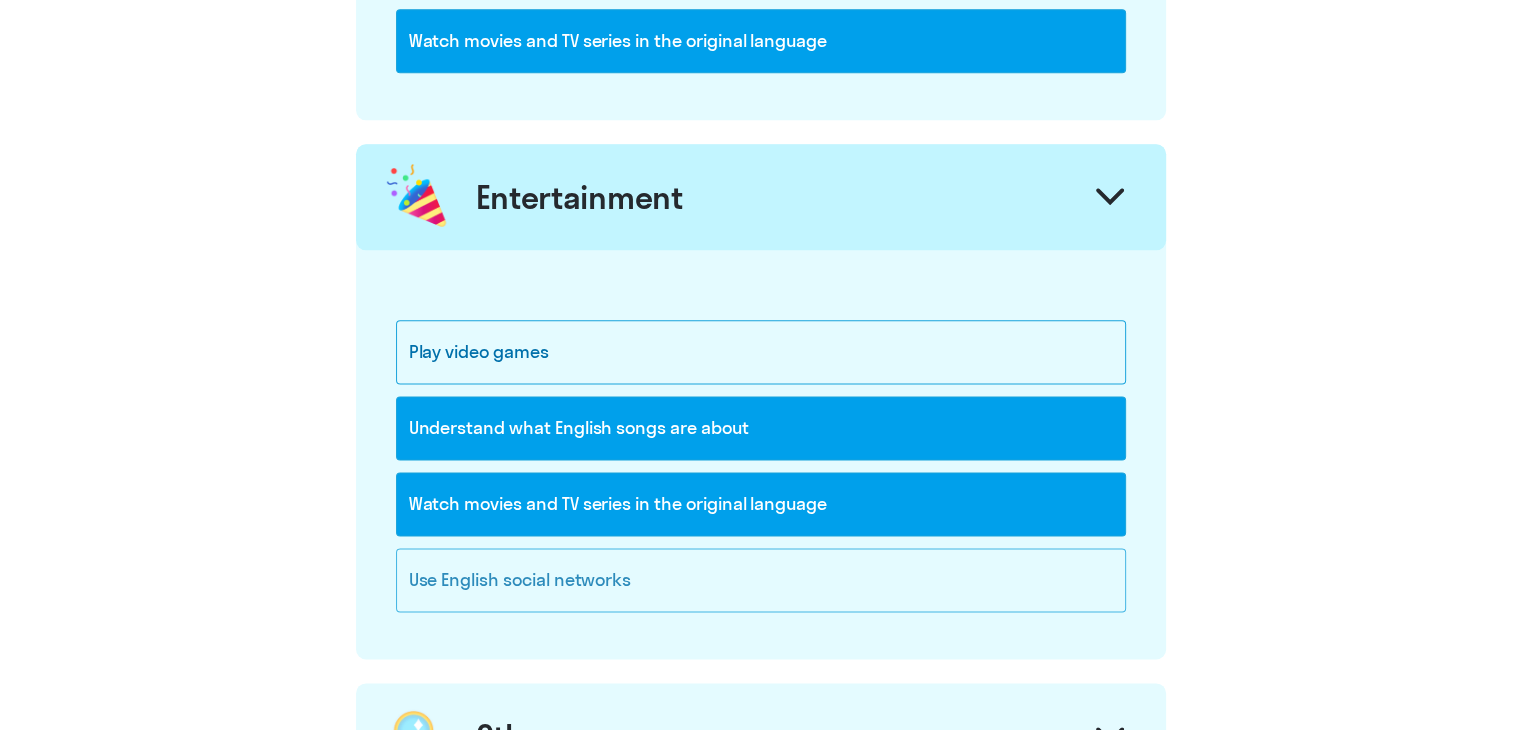 click on "Use English social networks" 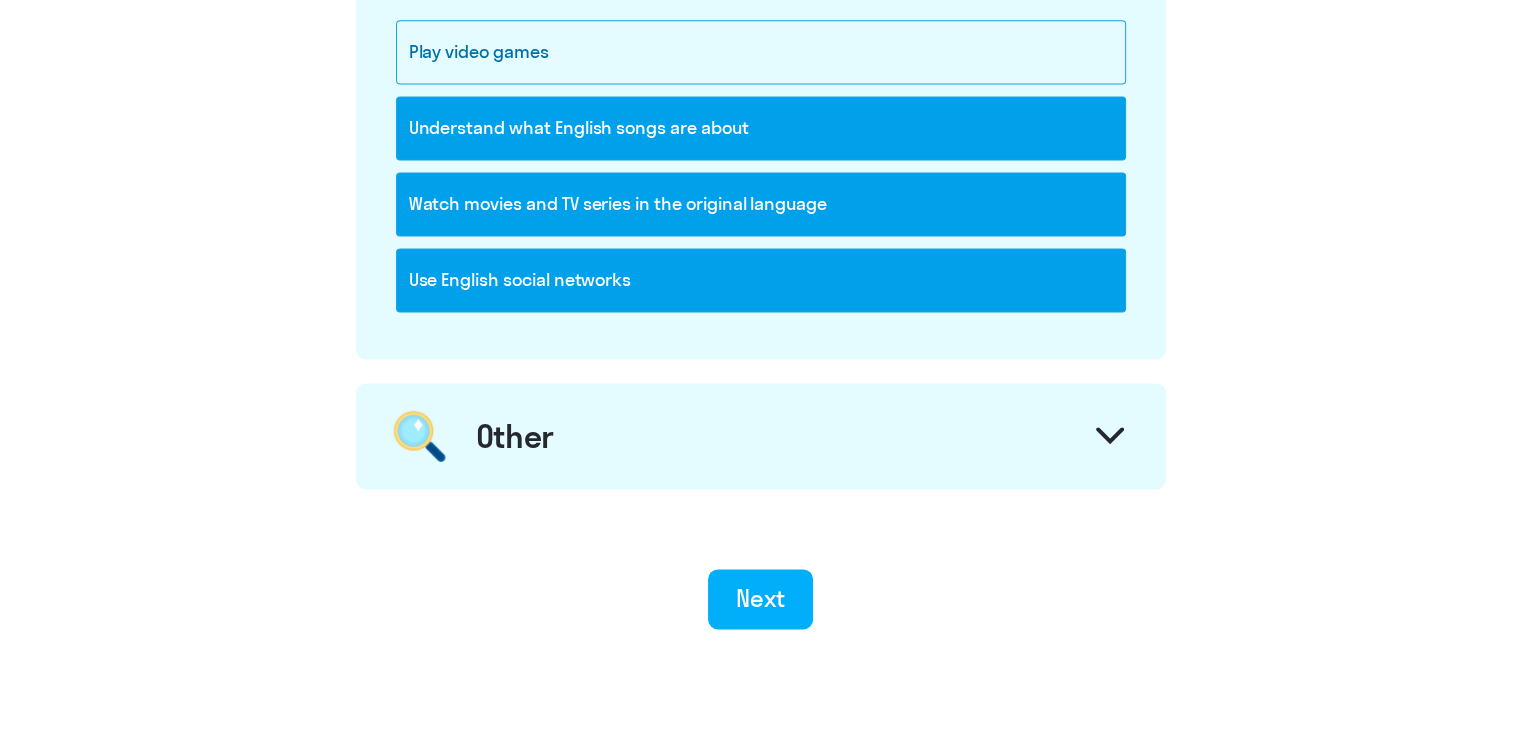 click on "Other" 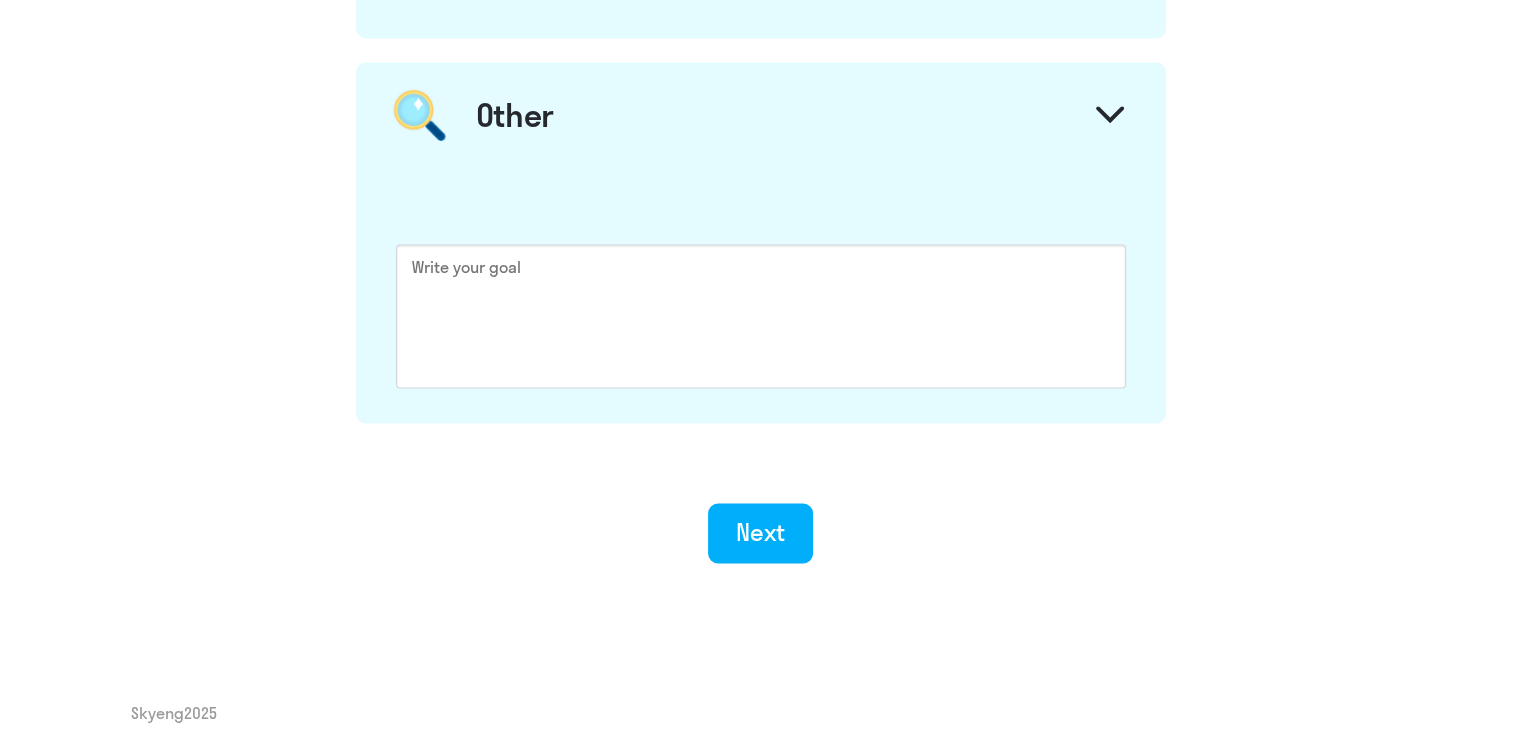 scroll, scrollTop: 3136, scrollLeft: 0, axis: vertical 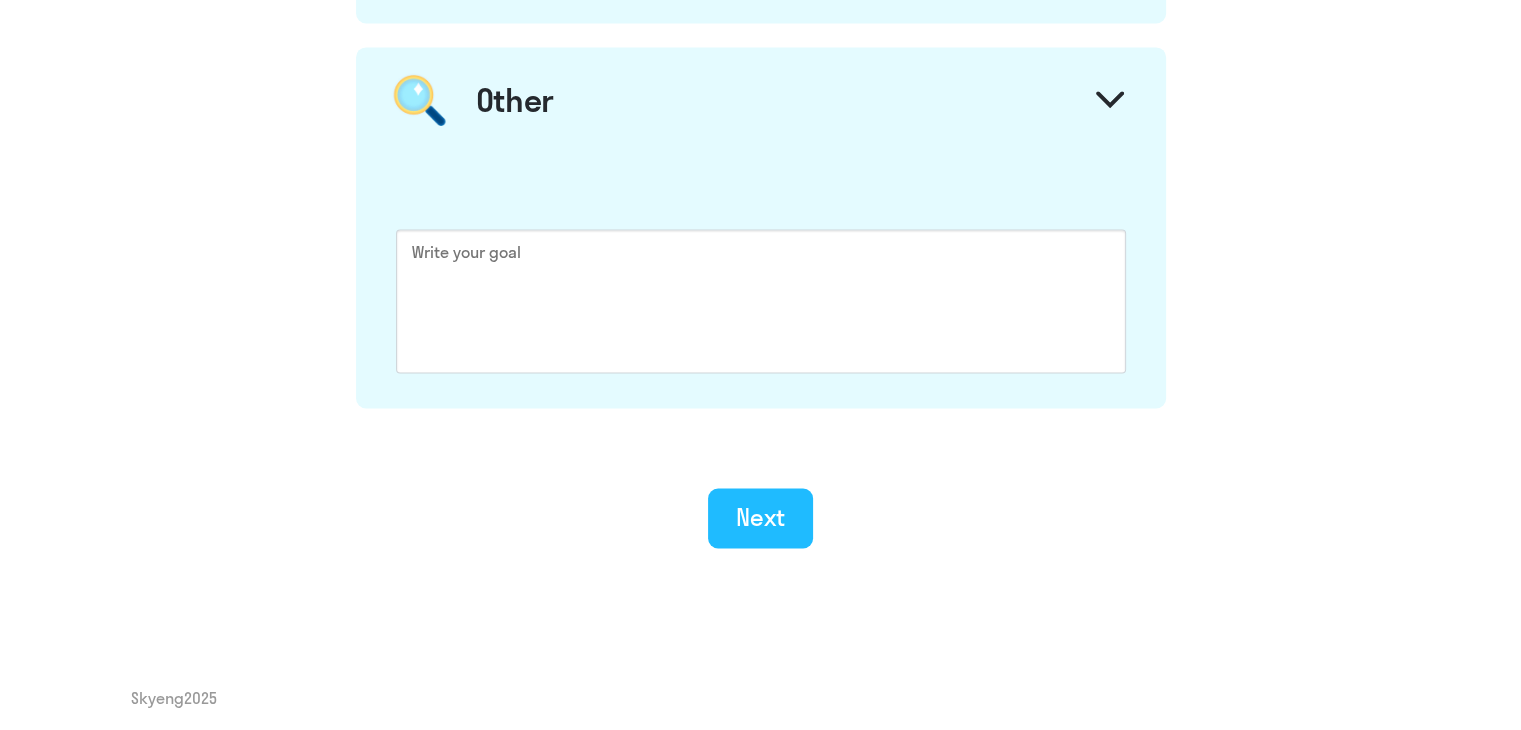click on "Next" 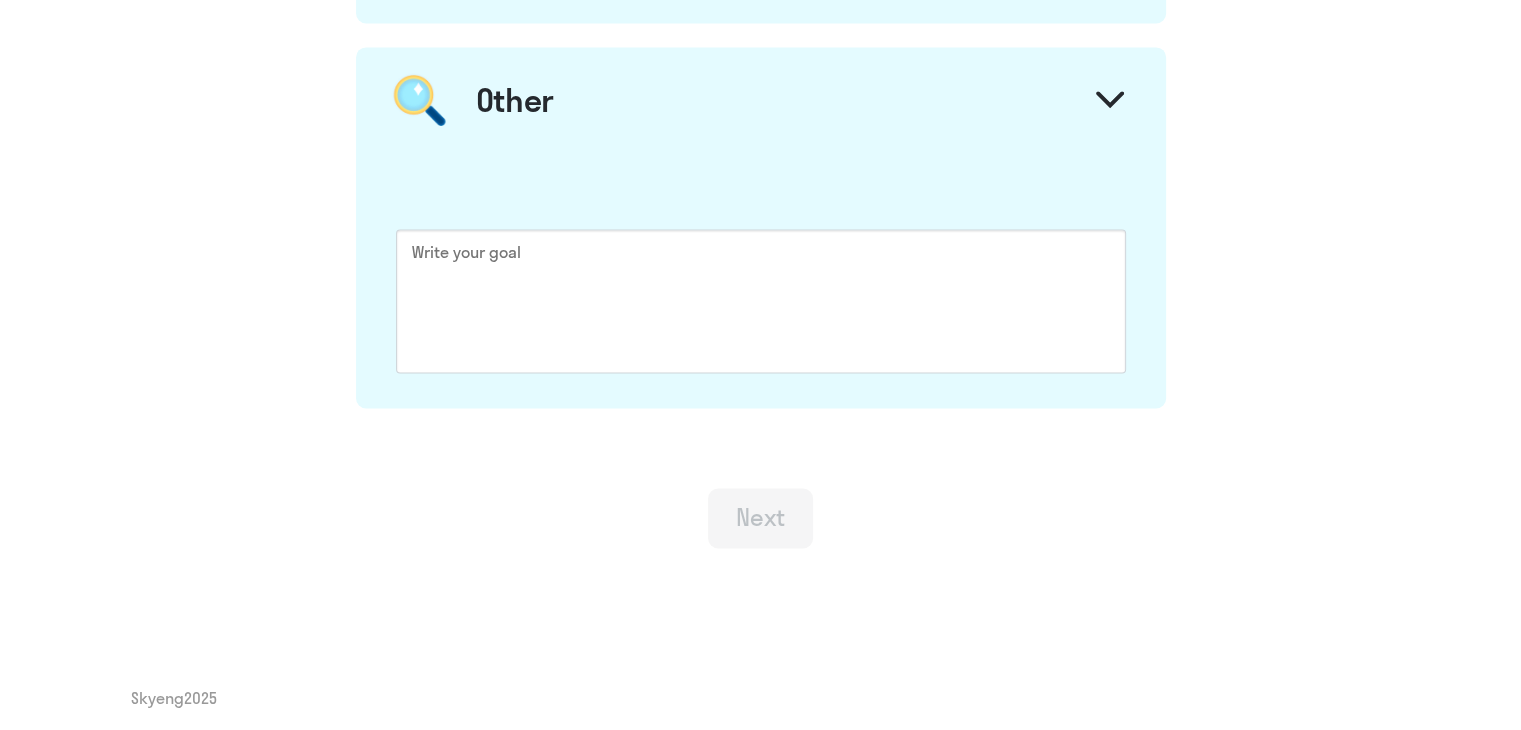 scroll, scrollTop: 0, scrollLeft: 0, axis: both 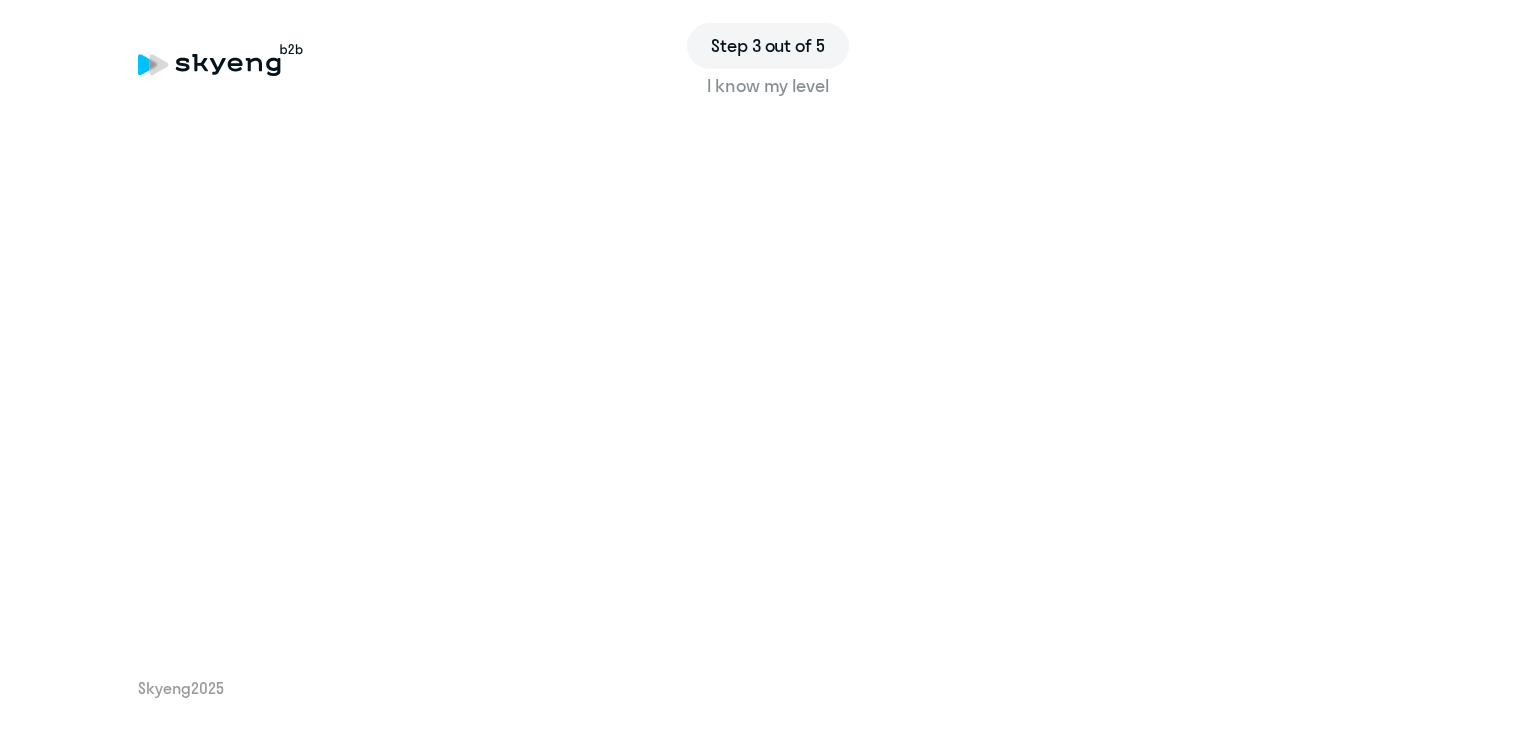 click on "Step 3 out of 5   I know my level  Skyeng  2025" at bounding box center [768, 365] 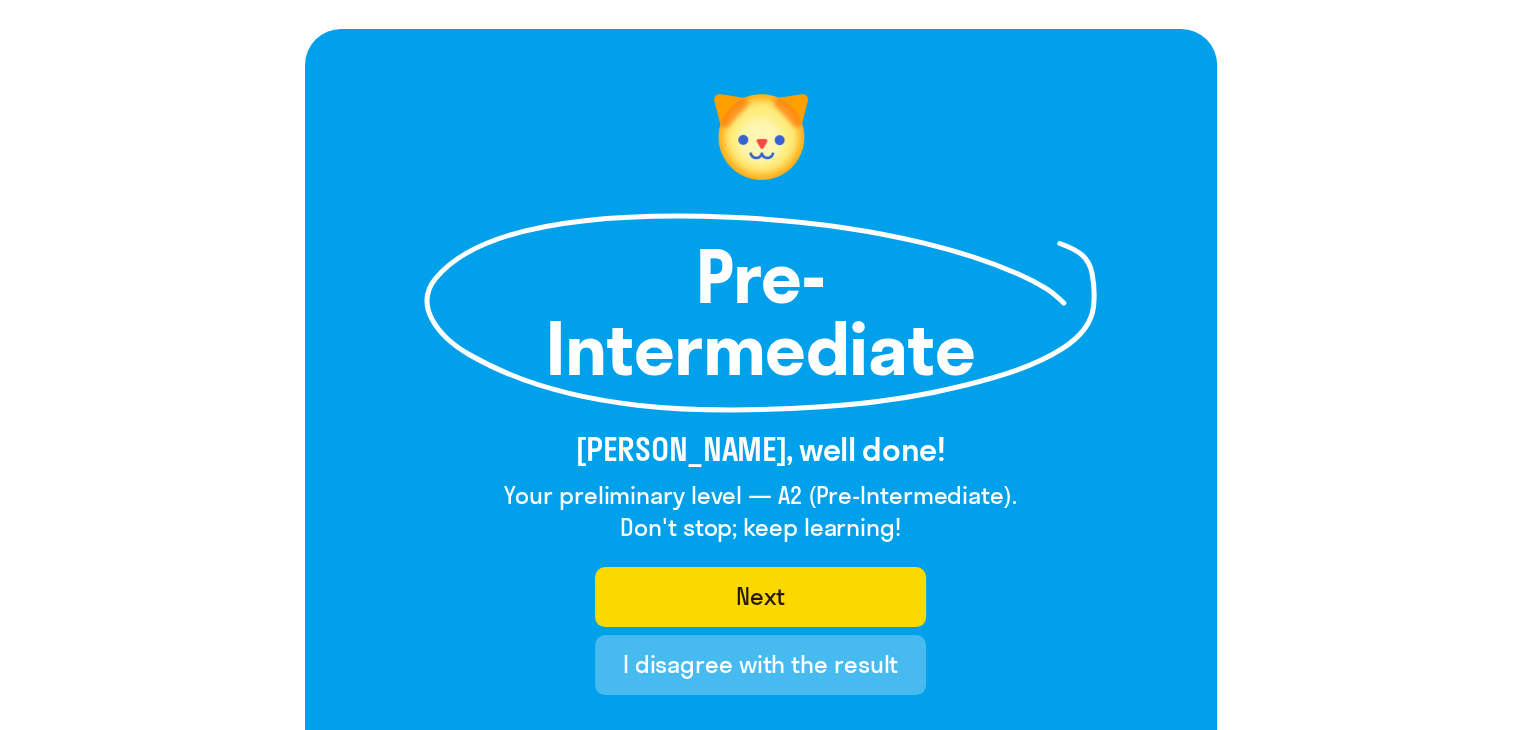 scroll, scrollTop: 100, scrollLeft: 0, axis: vertical 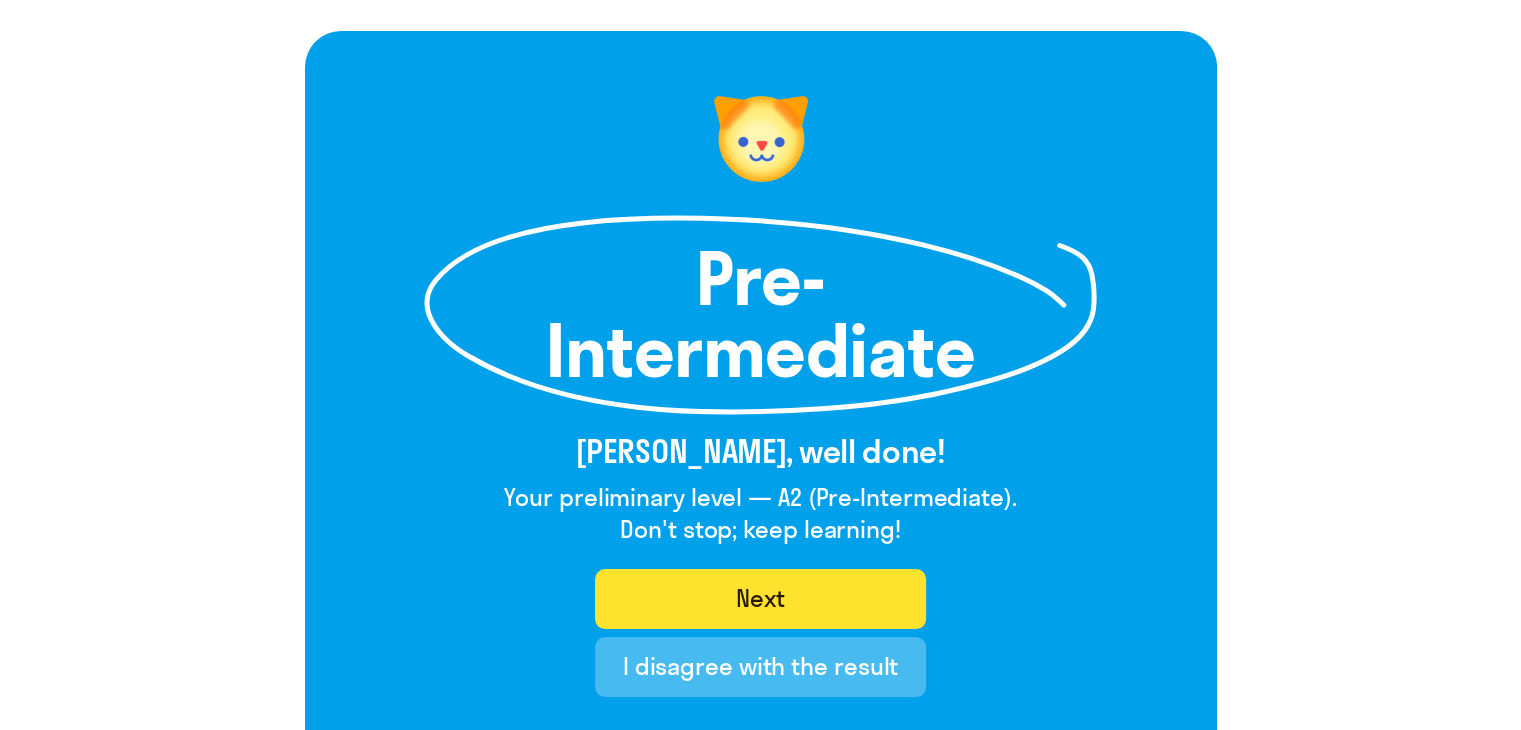 click on "Next" 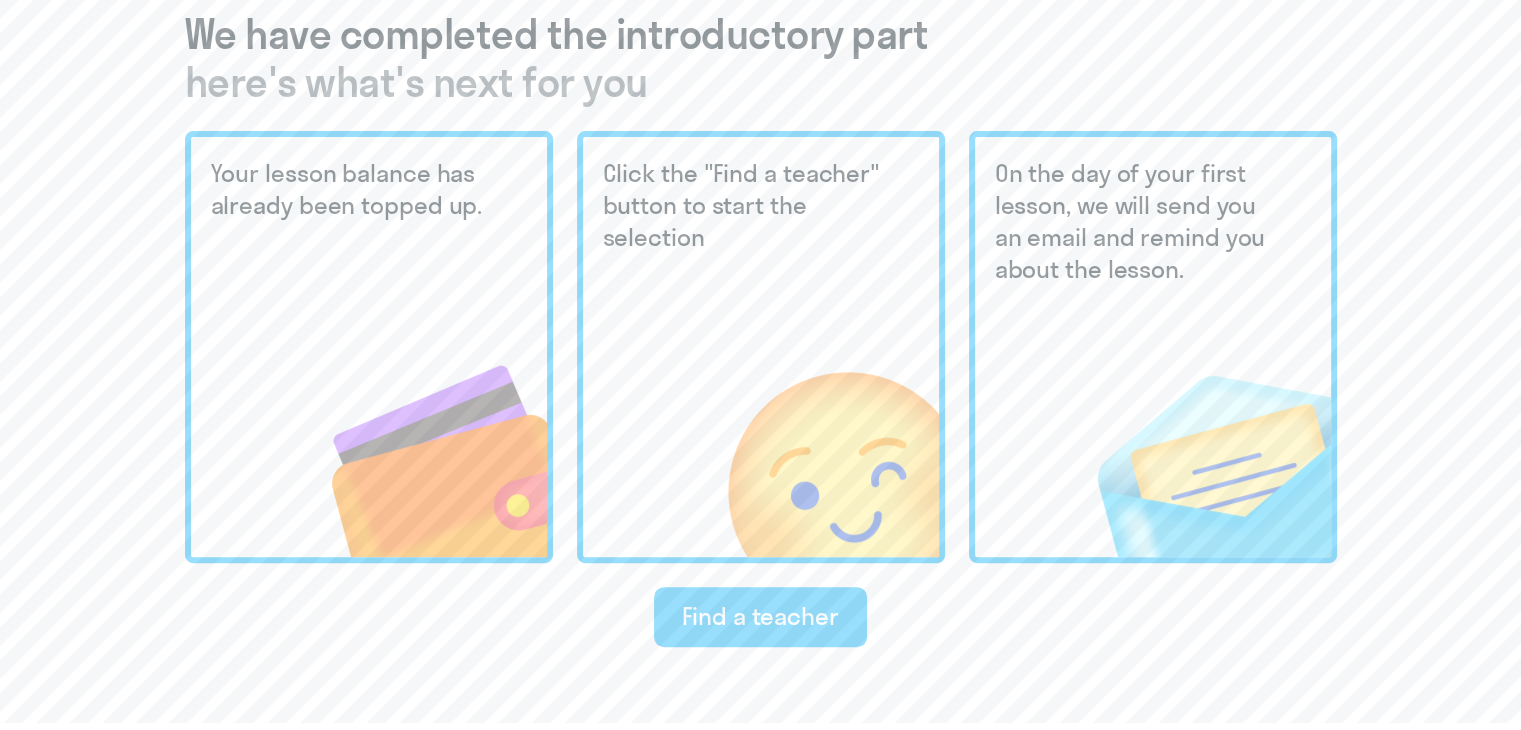 scroll, scrollTop: 500, scrollLeft: 0, axis: vertical 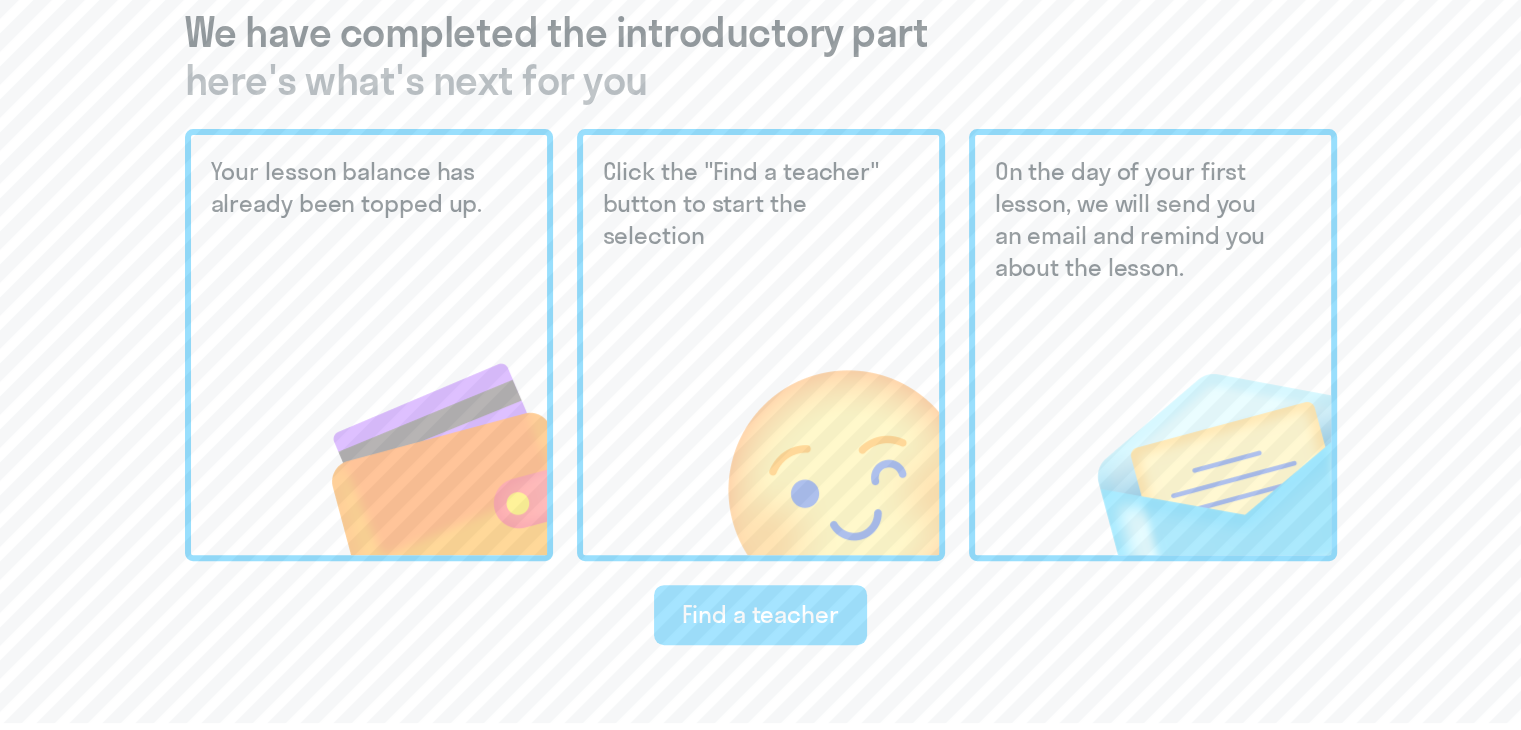 click on "Find a teacher" 